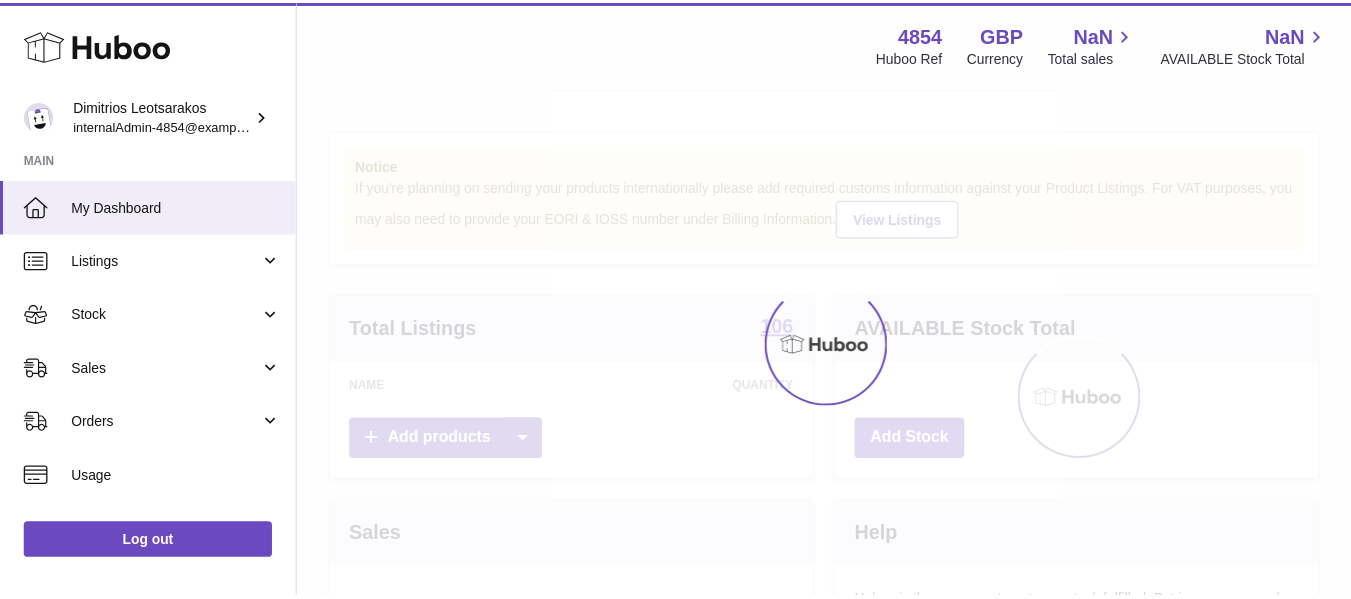 scroll, scrollTop: 0, scrollLeft: 0, axis: both 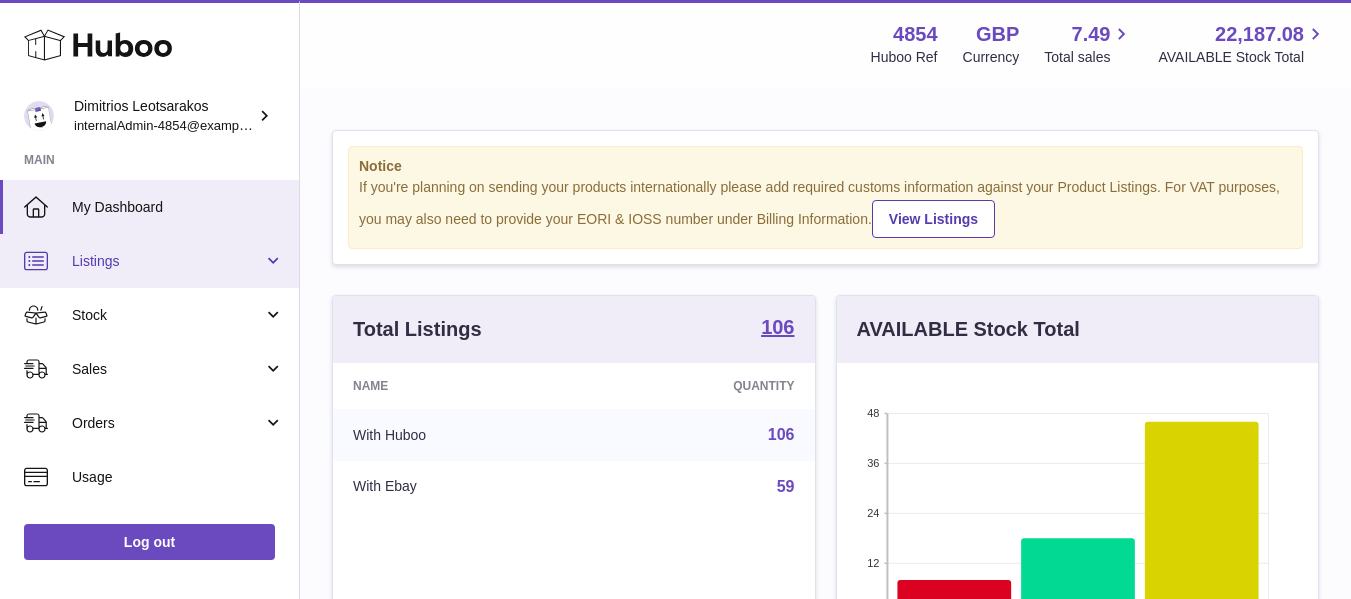 click on "Listings" at bounding box center [167, 261] 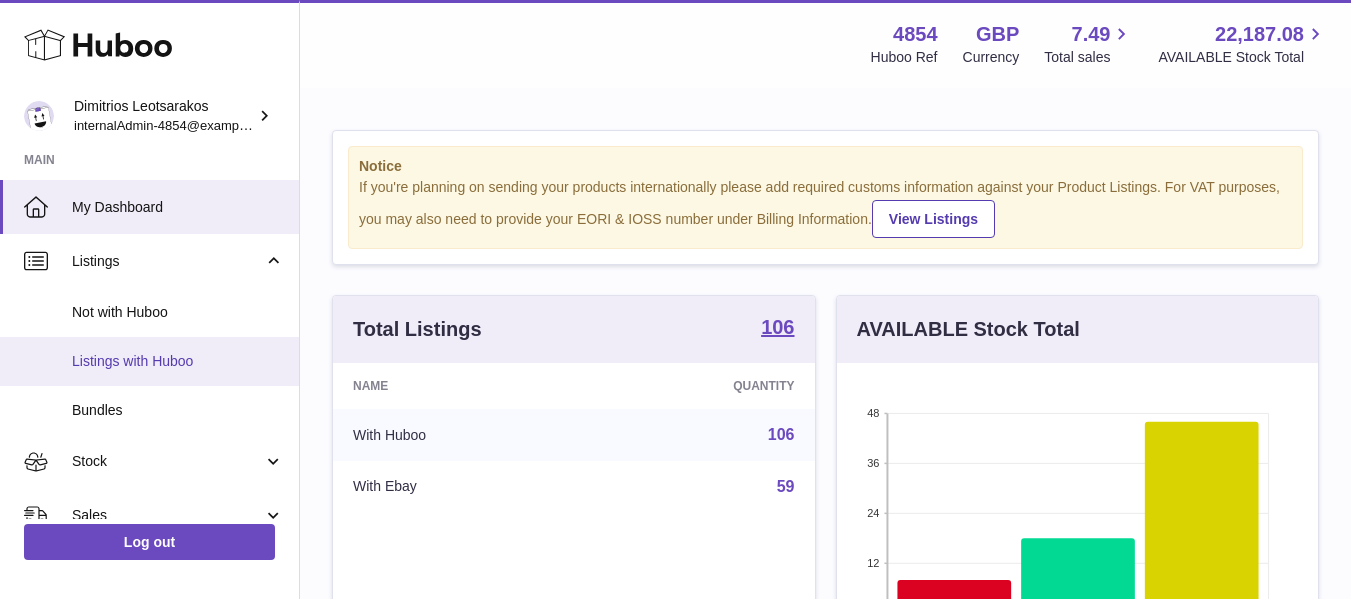 click on "Listings with Huboo" at bounding box center [178, 361] 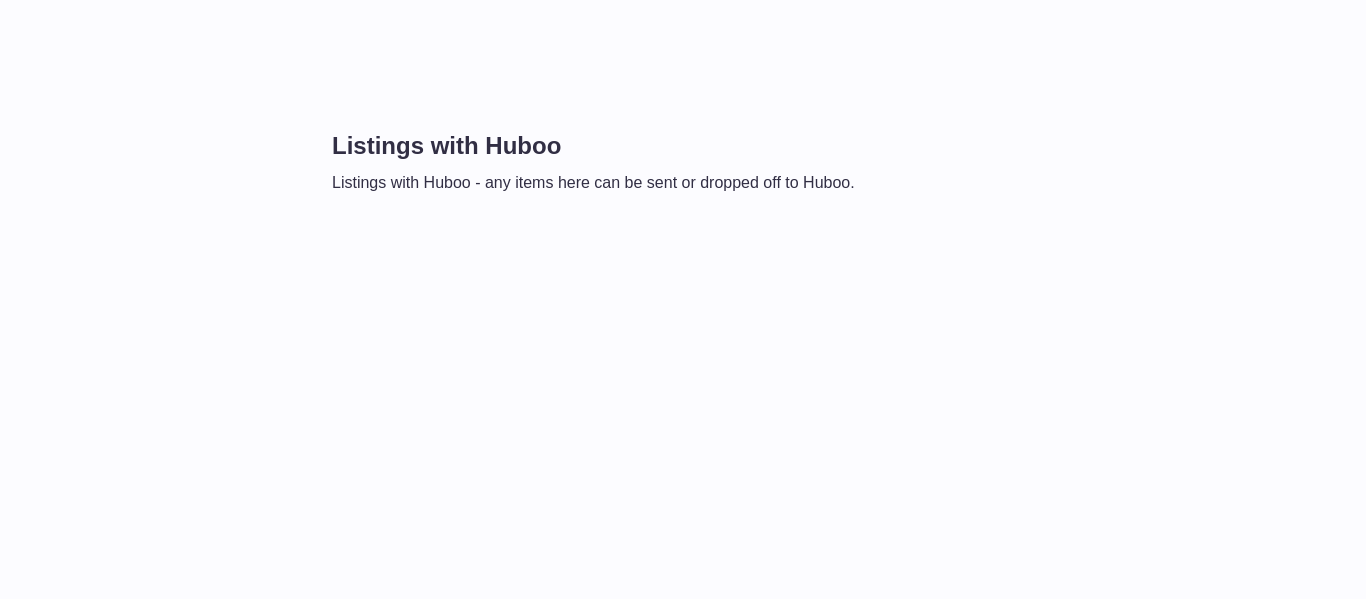 scroll, scrollTop: 0, scrollLeft: 0, axis: both 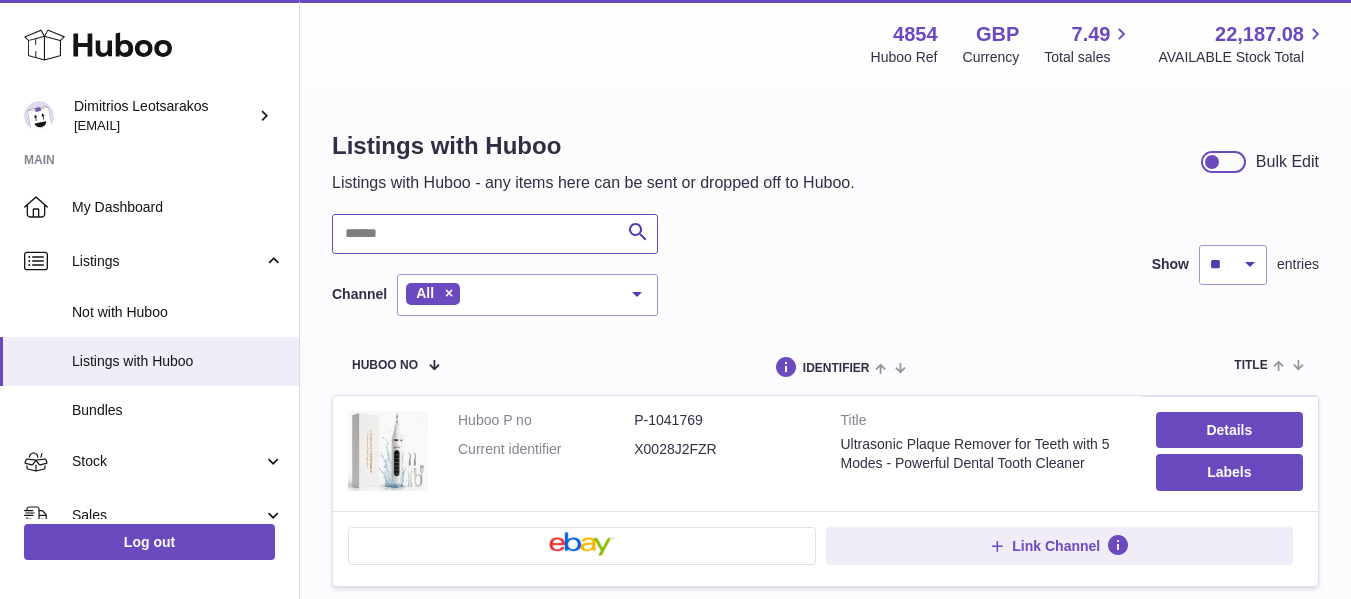 click at bounding box center [495, 234] 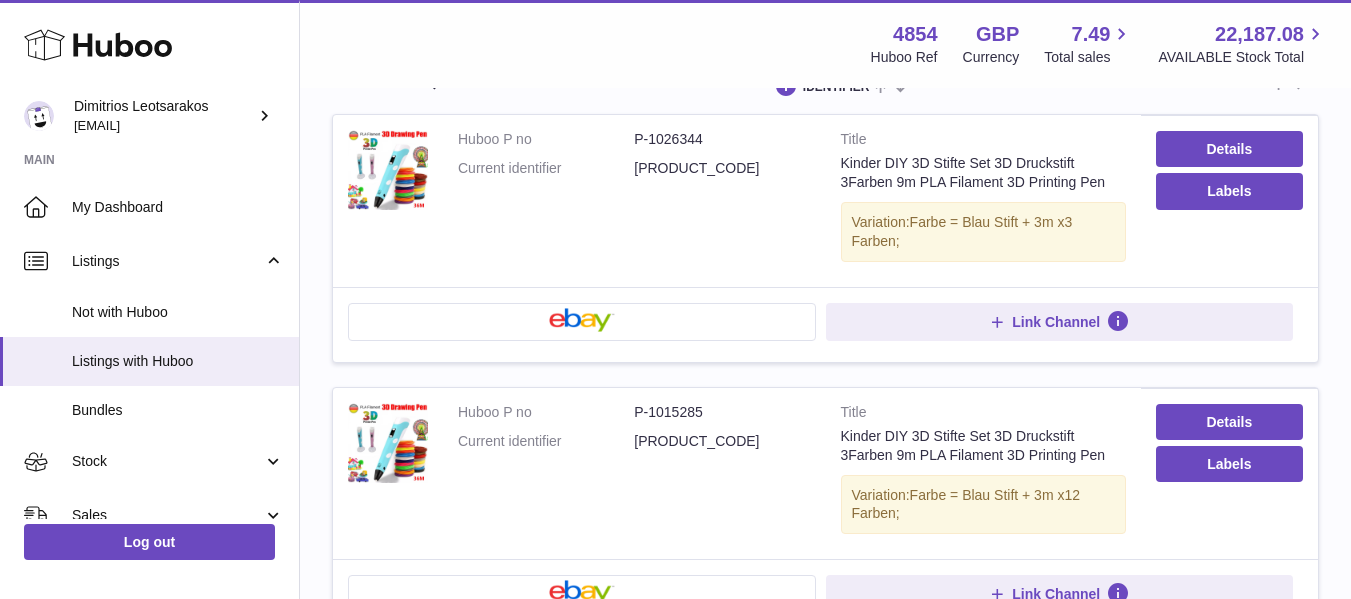 scroll, scrollTop: 271, scrollLeft: 0, axis: vertical 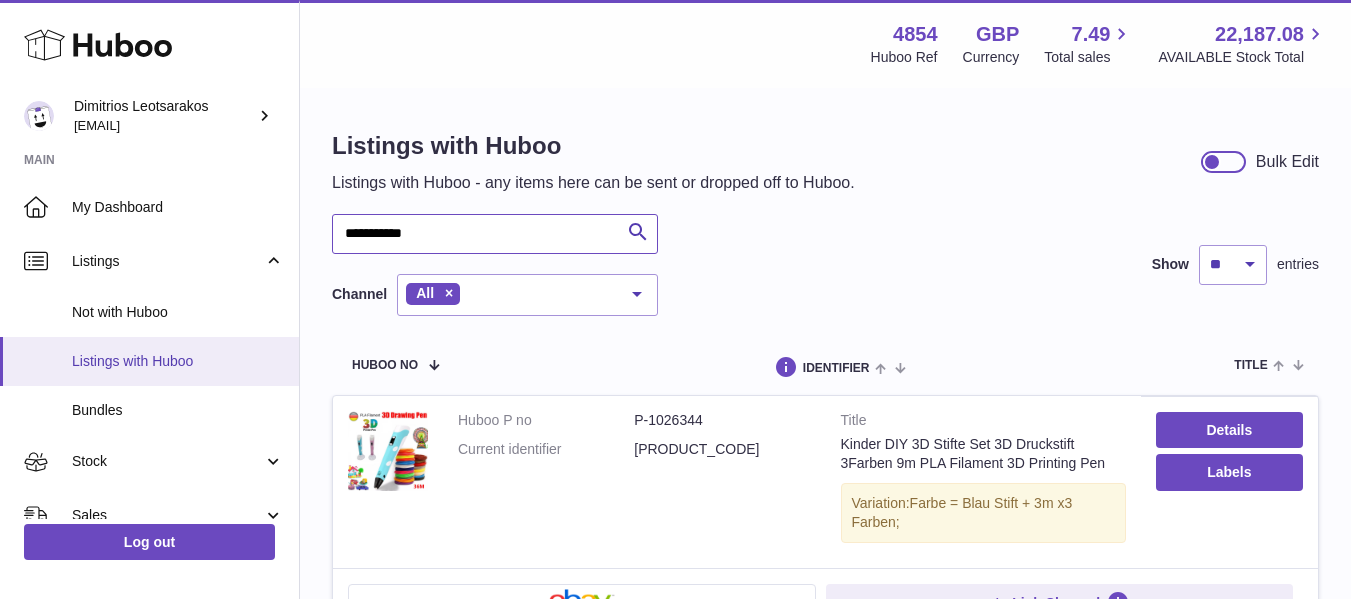 type on "**********" 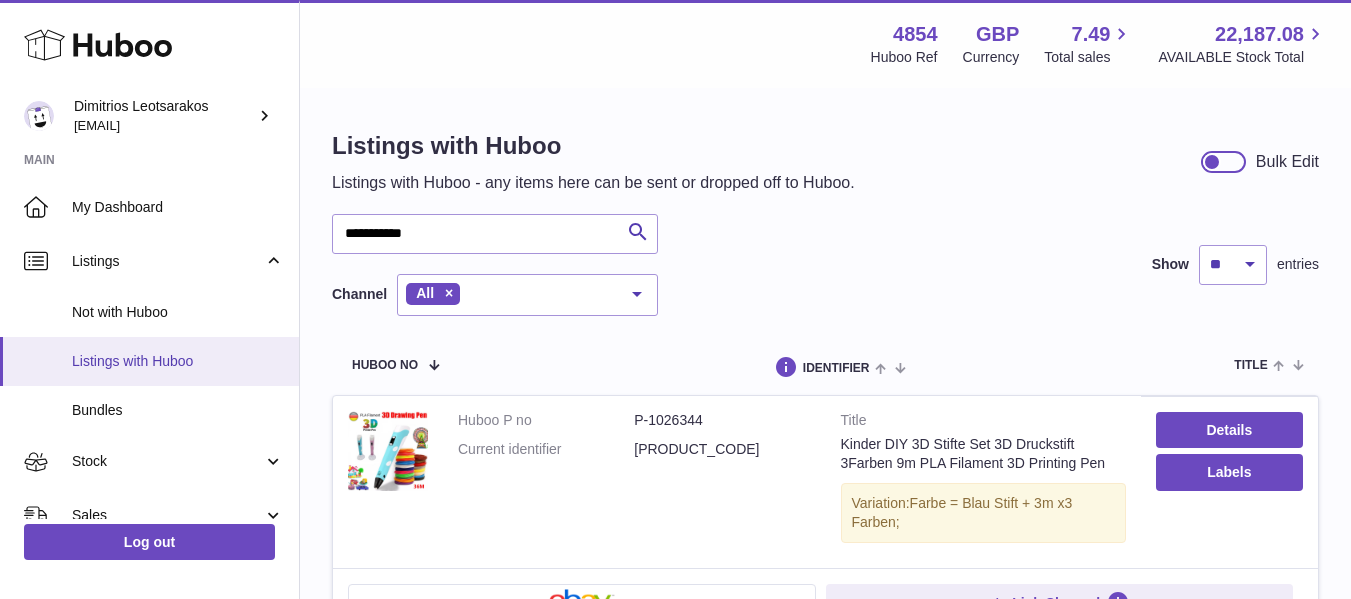 click on "Listings with Huboo" at bounding box center (178, 361) 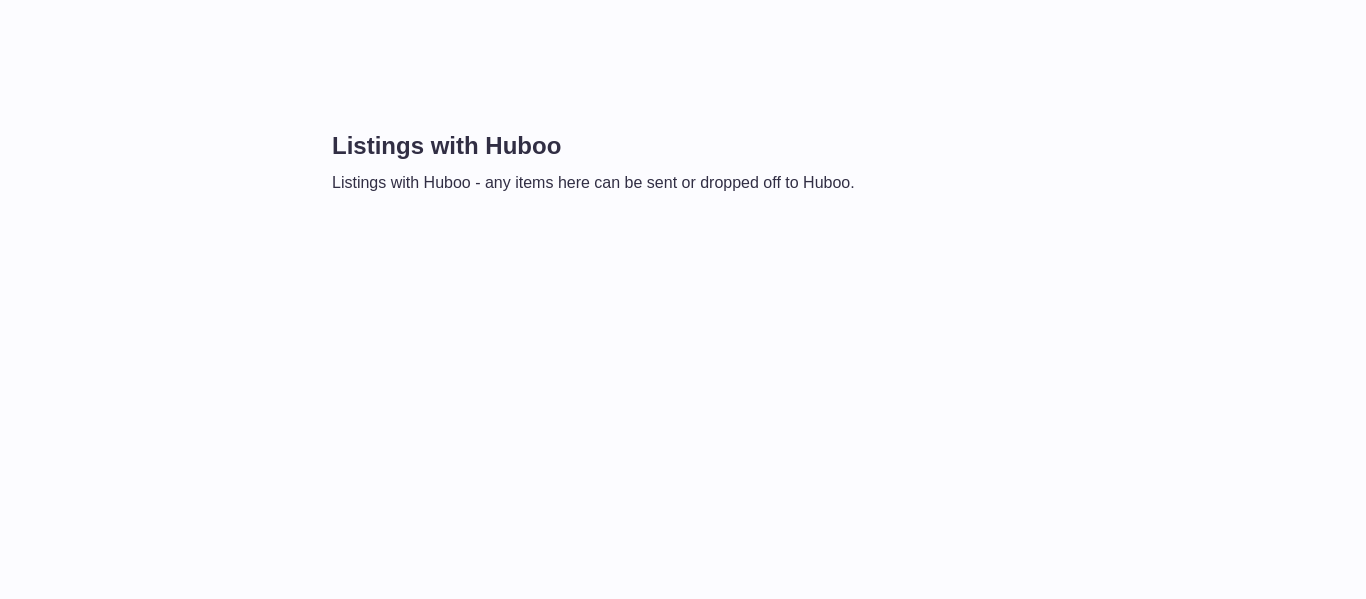 scroll, scrollTop: 0, scrollLeft: 0, axis: both 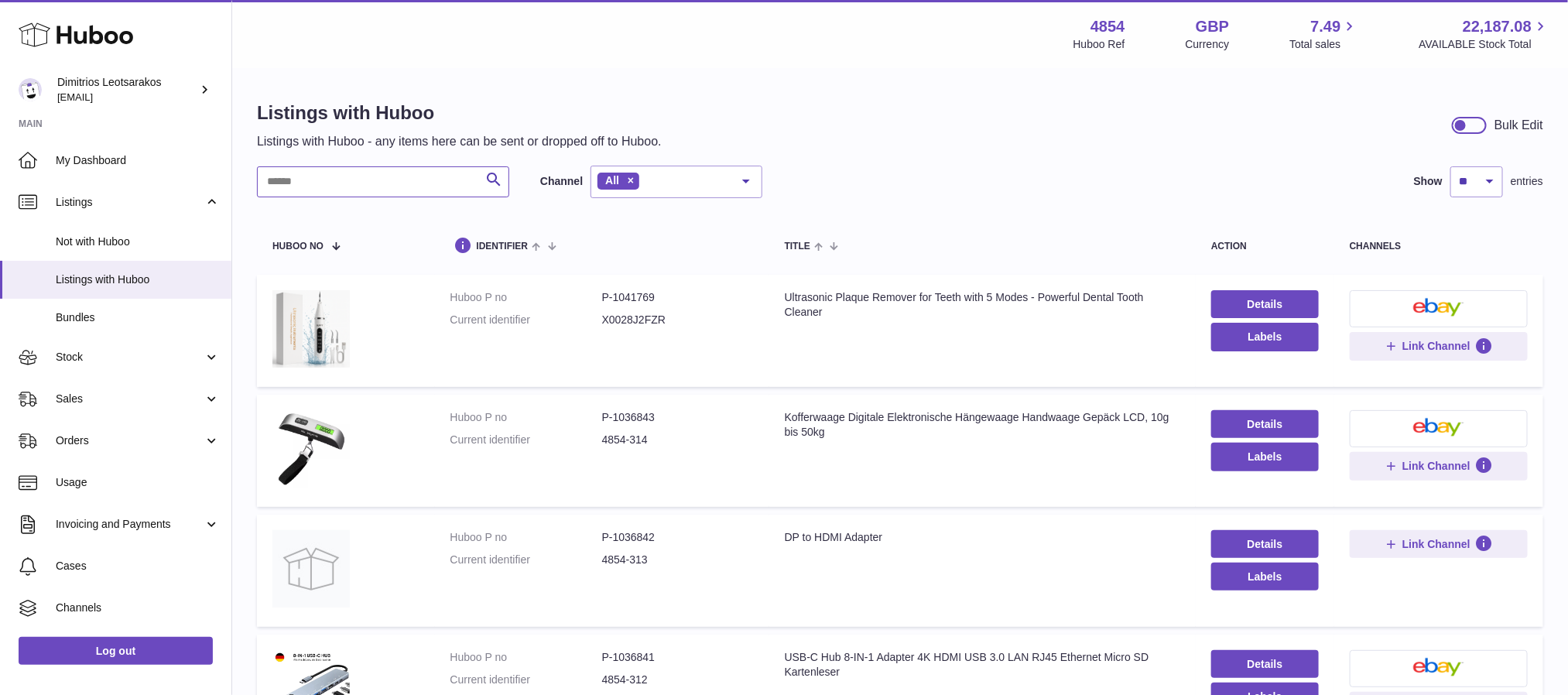 drag, startPoint x: 852, startPoint y: 8, endPoint x: 312, endPoint y: 191, distance: 570.16577 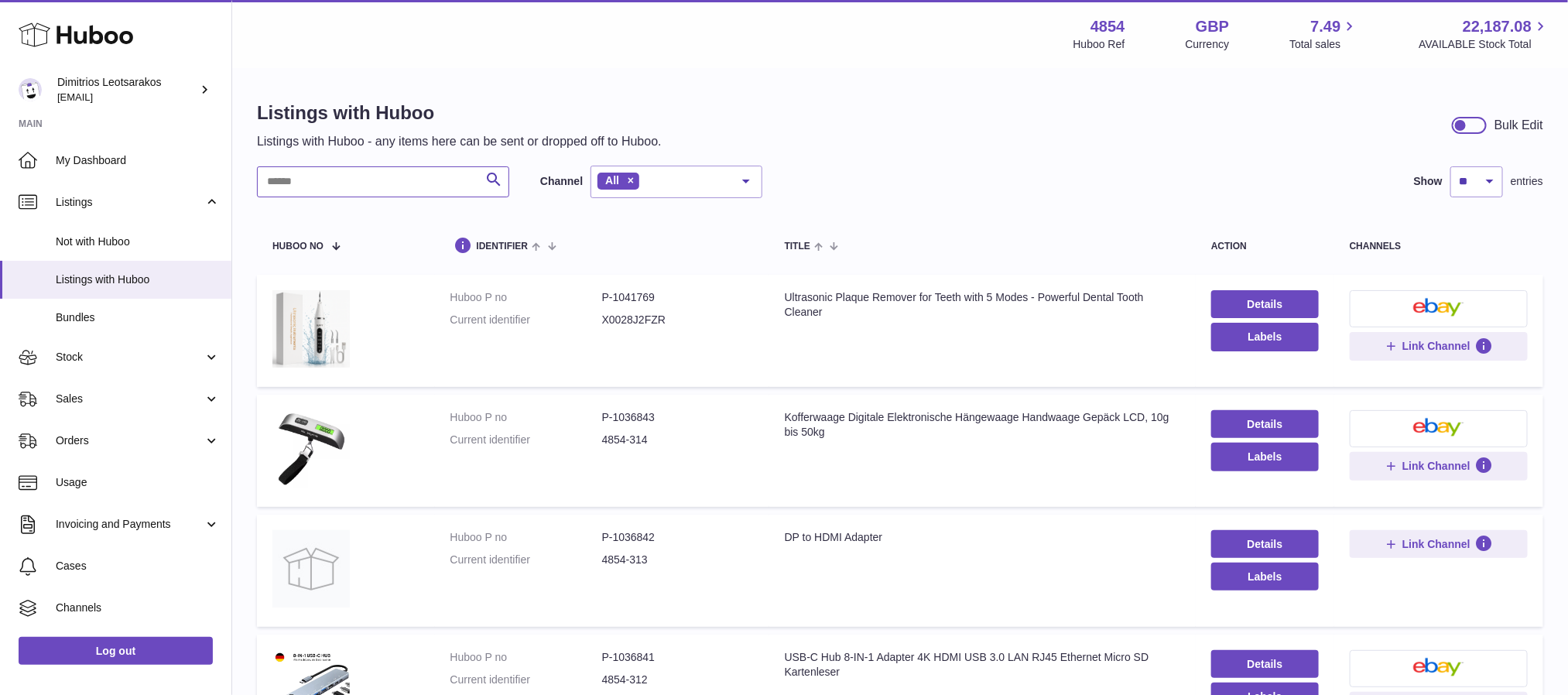 click at bounding box center (383, 182) 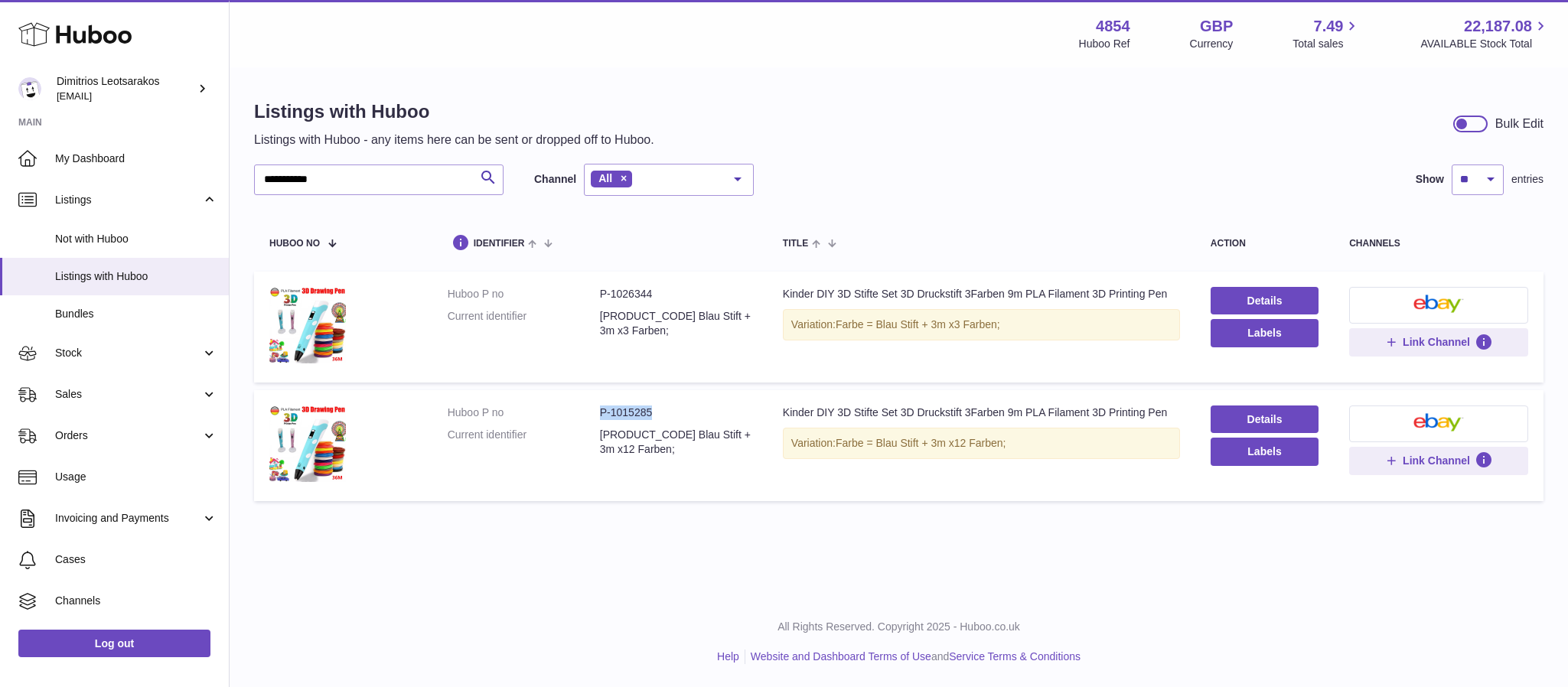 drag, startPoint x: 650, startPoint y: 409, endPoint x: 593, endPoint y: 407, distance: 57.035077 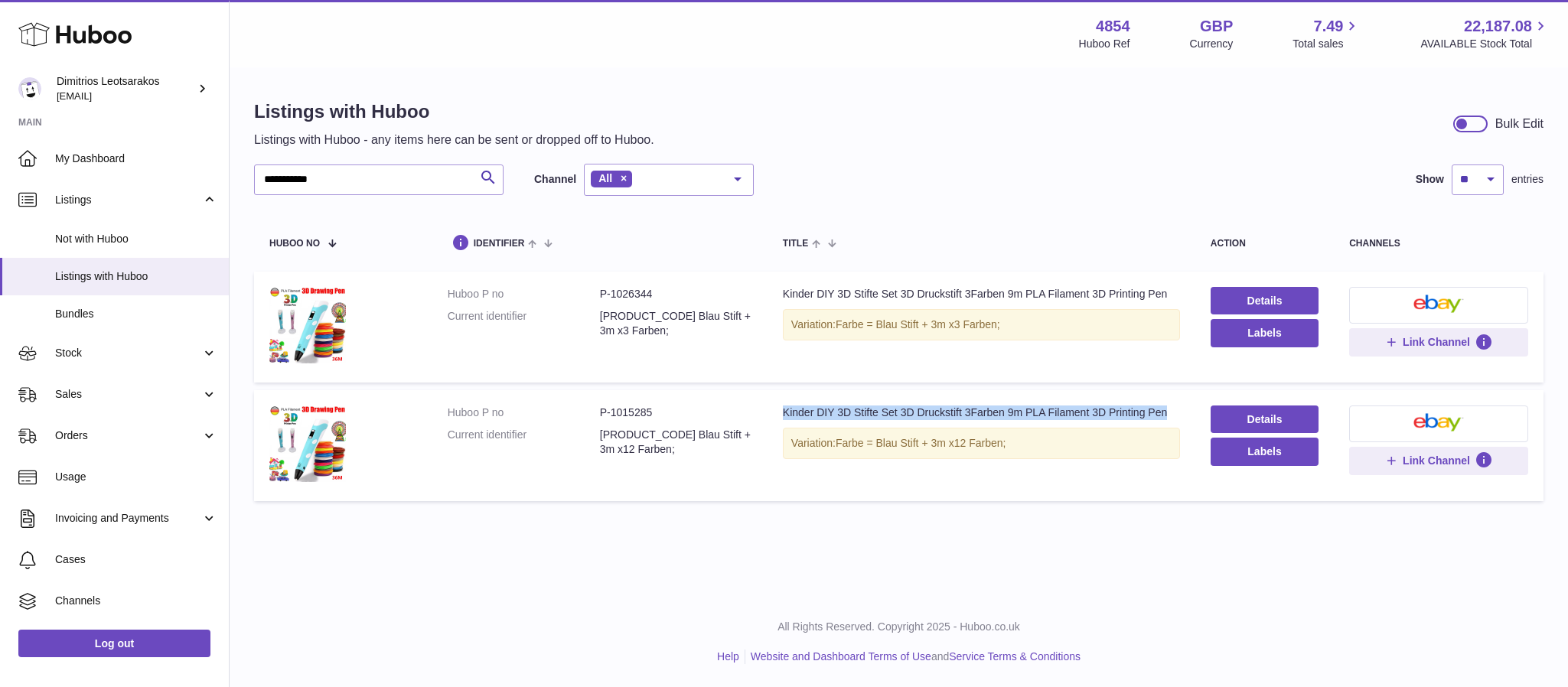 drag, startPoint x: 806, startPoint y: 421, endPoint x: 781, endPoint y: 406, distance: 29.154759 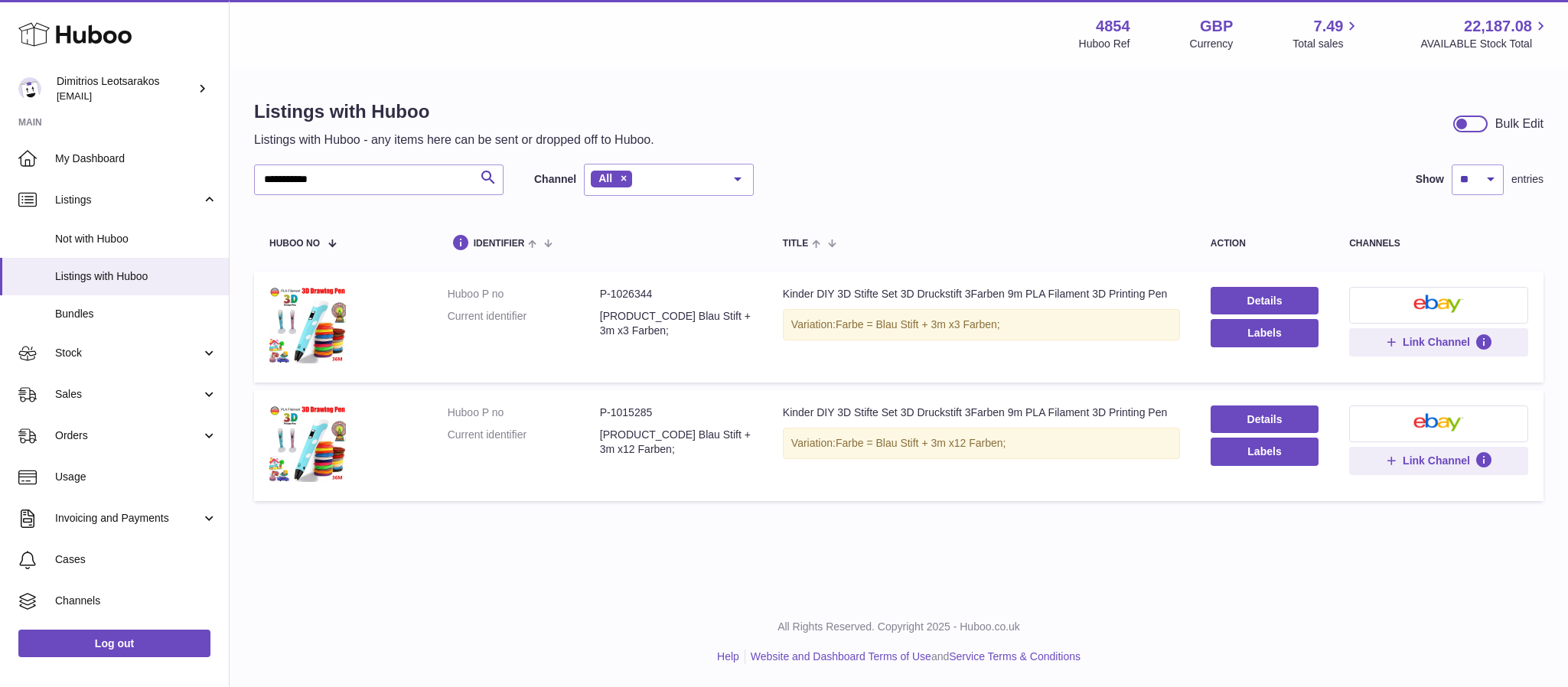 click on "**********" at bounding box center [898, 298] 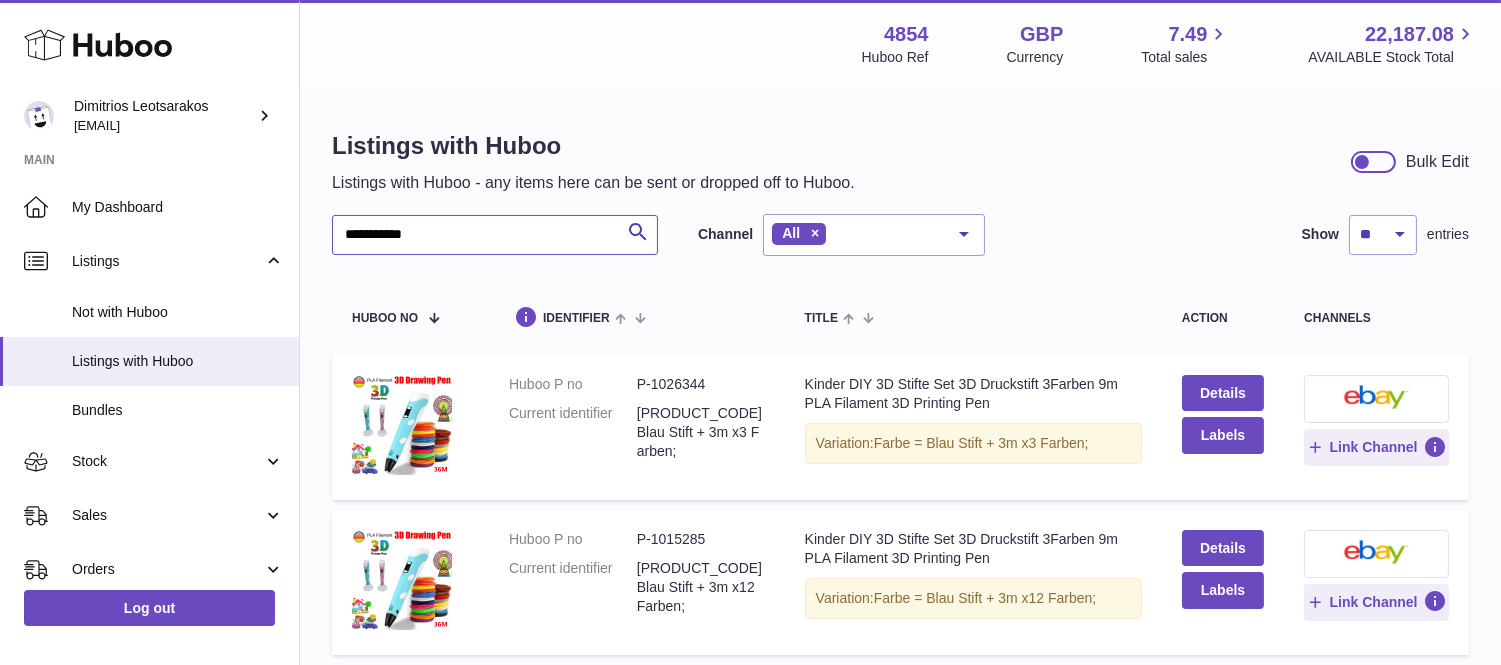 drag, startPoint x: 1917, startPoint y: 27, endPoint x: 390, endPoint y: 224, distance: 1539.6552 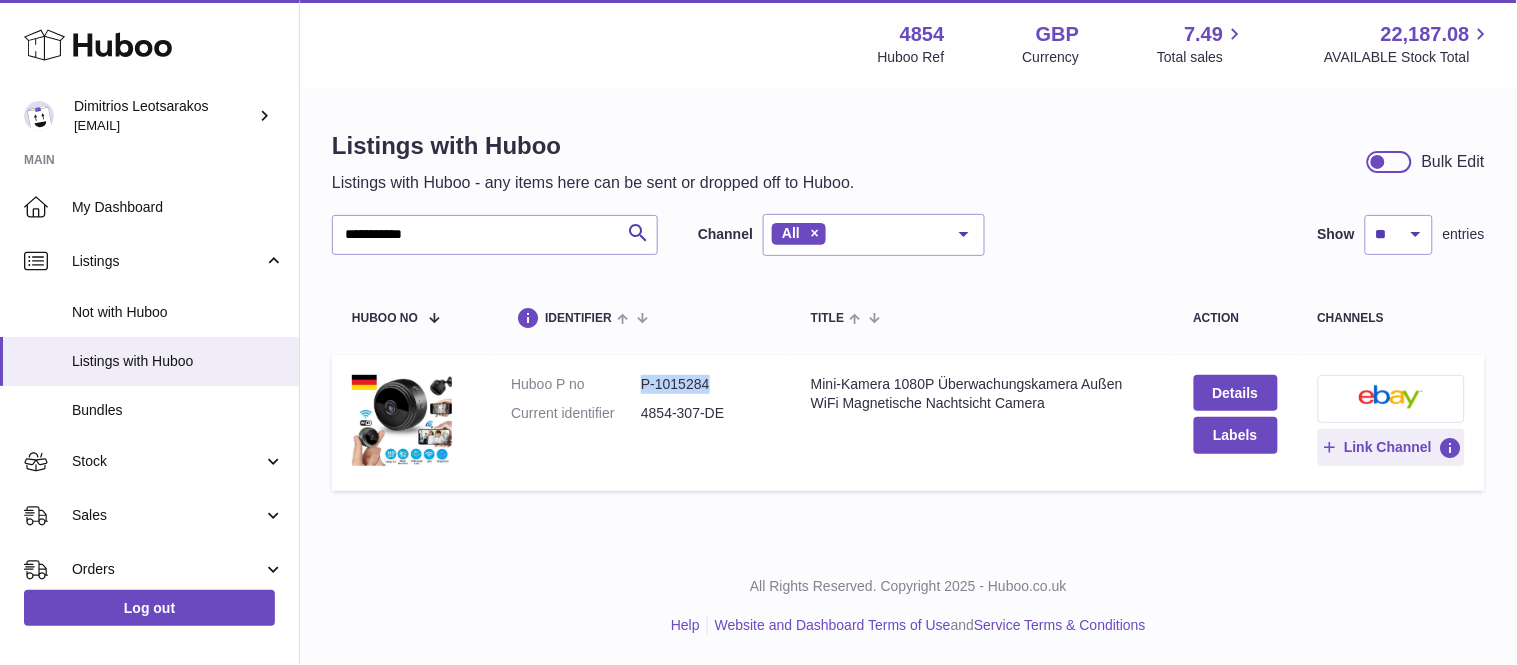 drag, startPoint x: 715, startPoint y: 372, endPoint x: 635, endPoint y: 378, distance: 80.224686 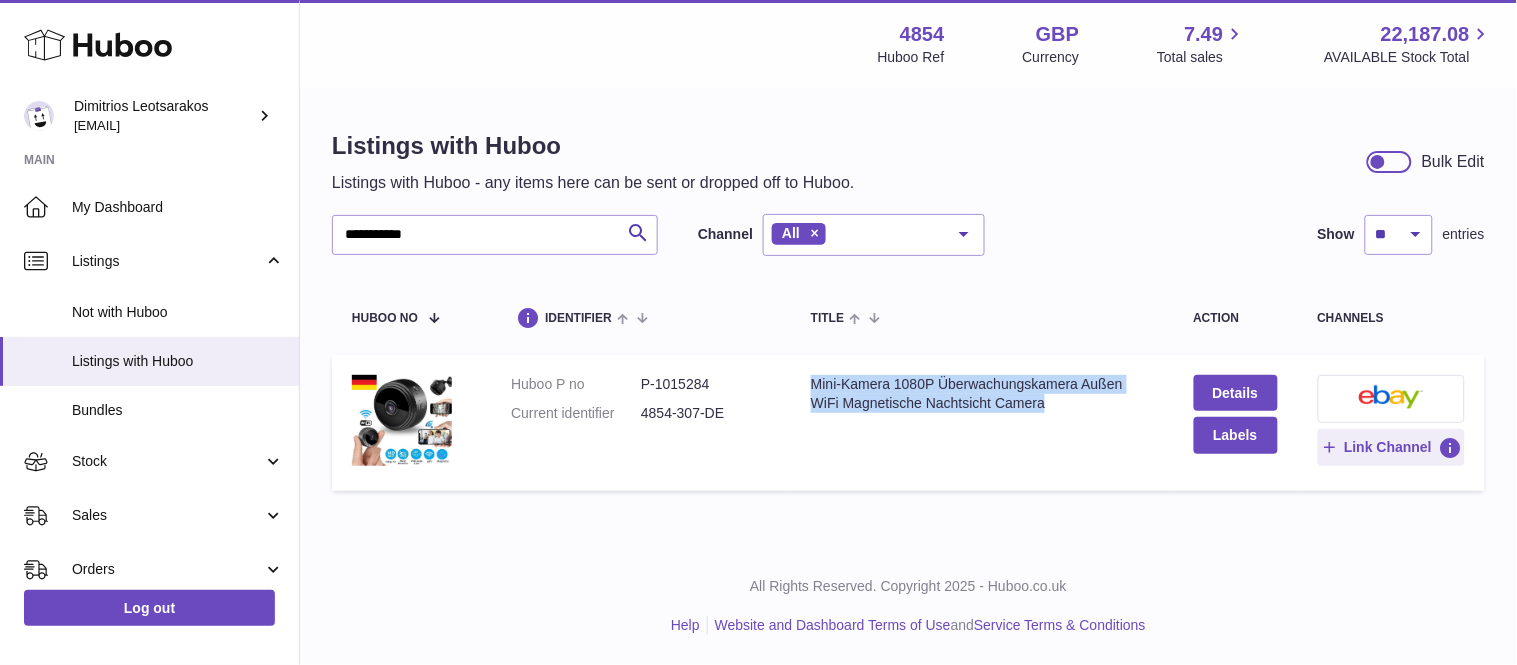 drag, startPoint x: 1125, startPoint y: 403, endPoint x: 807, endPoint y: 391, distance: 318.22635 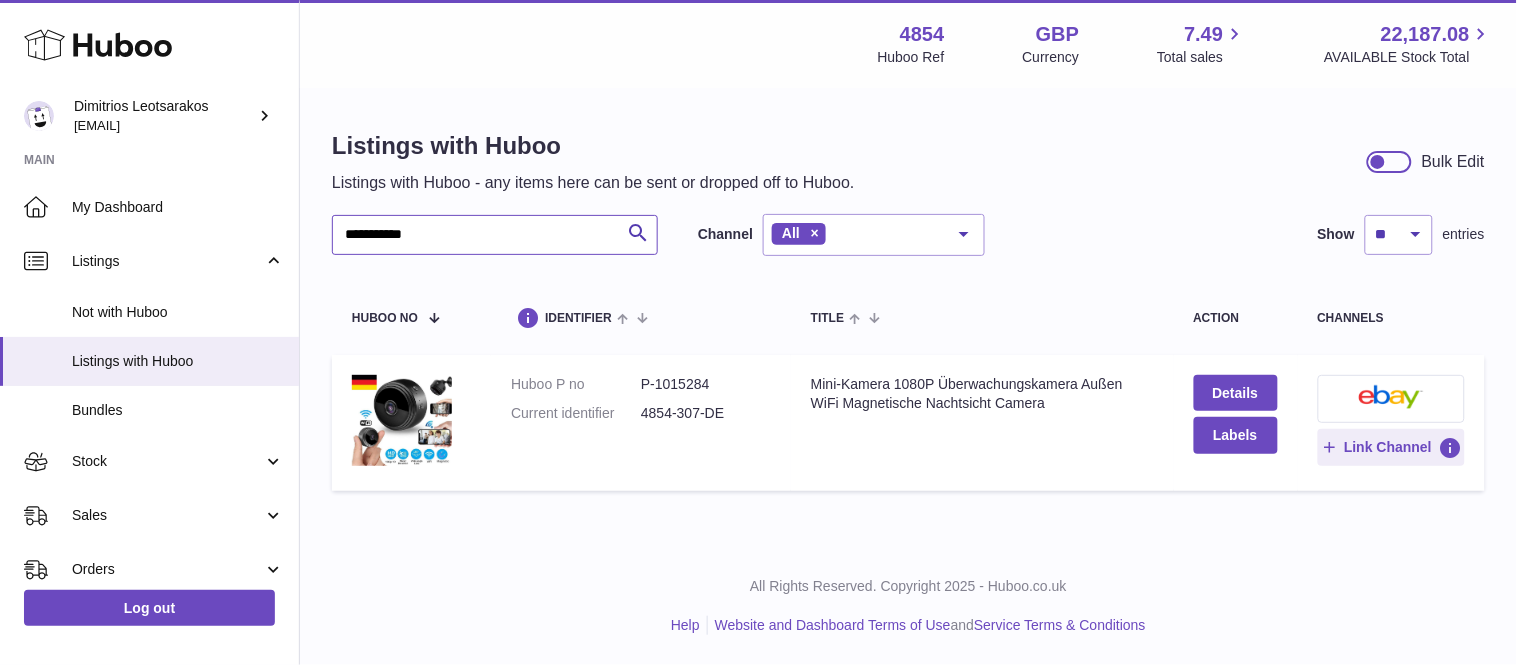 drag, startPoint x: 447, startPoint y: 232, endPoint x: 388, endPoint y: 225, distance: 59.413803 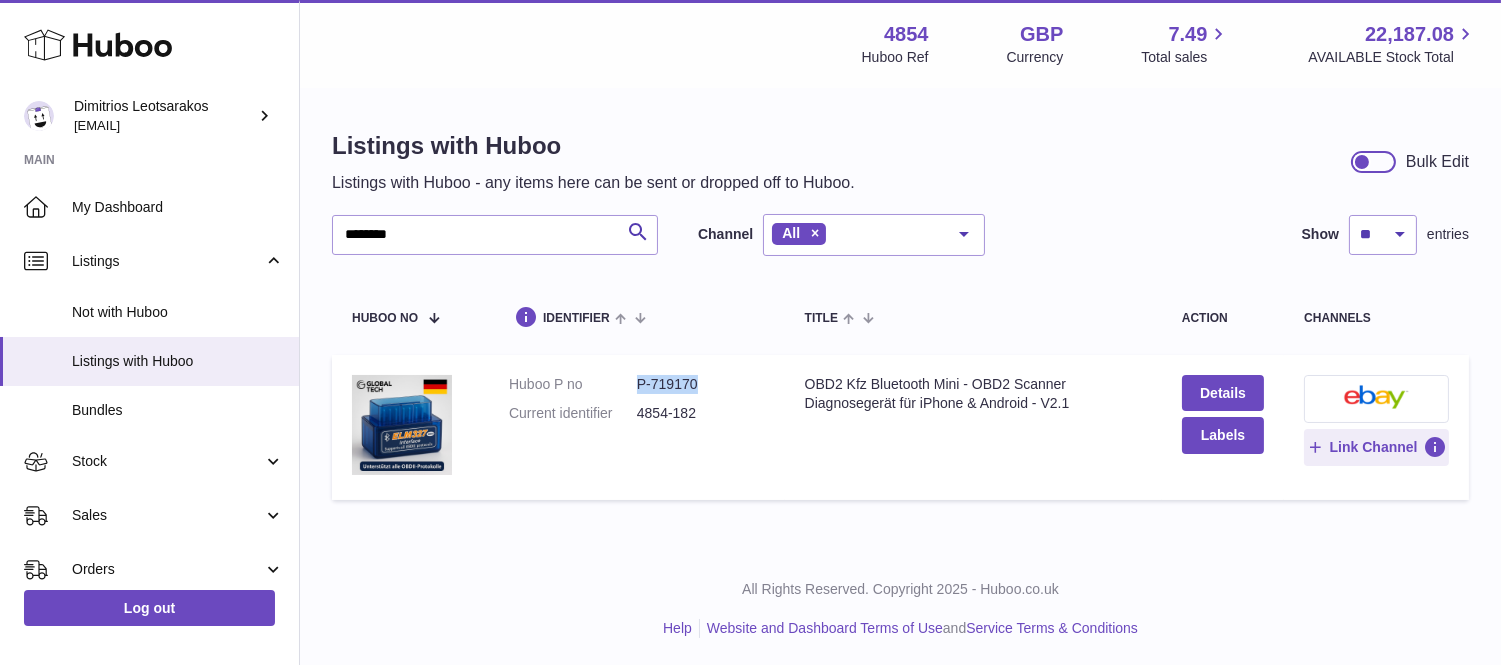 drag, startPoint x: 704, startPoint y: 382, endPoint x: 628, endPoint y: 382, distance: 76 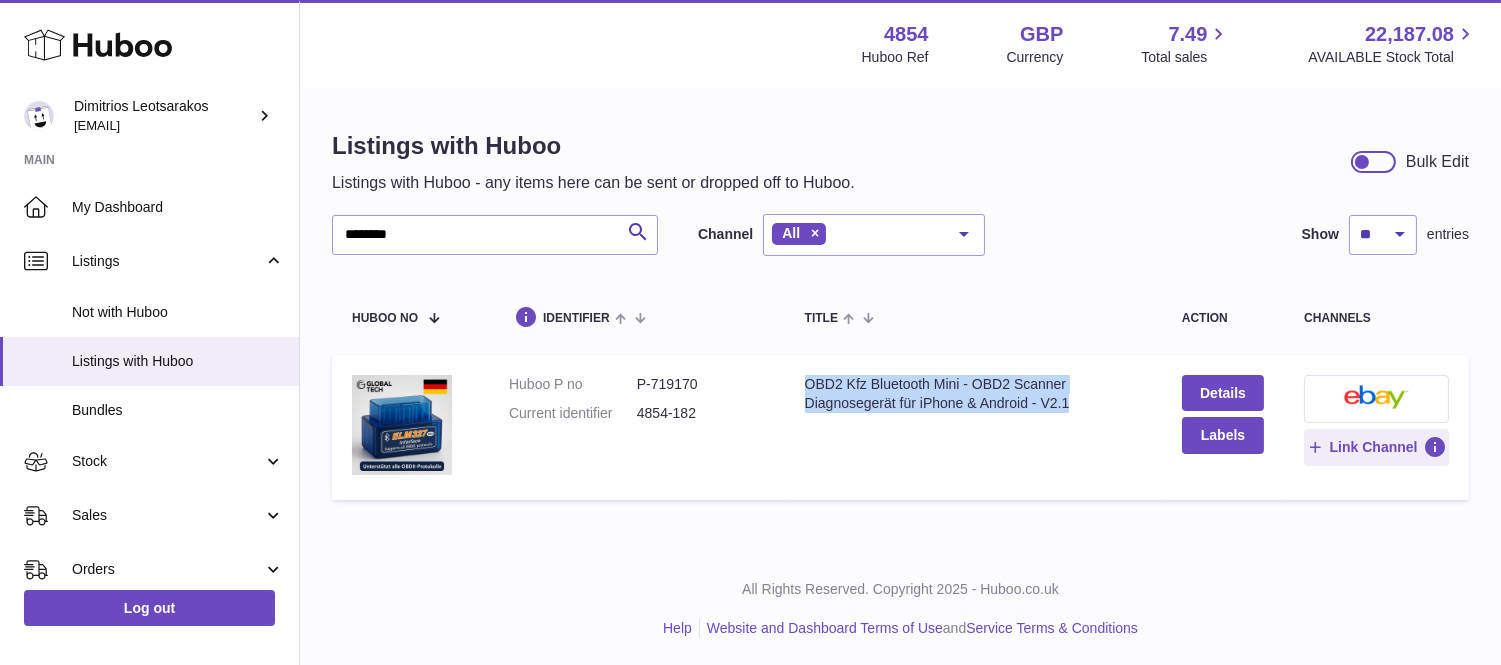 drag, startPoint x: 1100, startPoint y: 406, endPoint x: 801, endPoint y: 382, distance: 299.96167 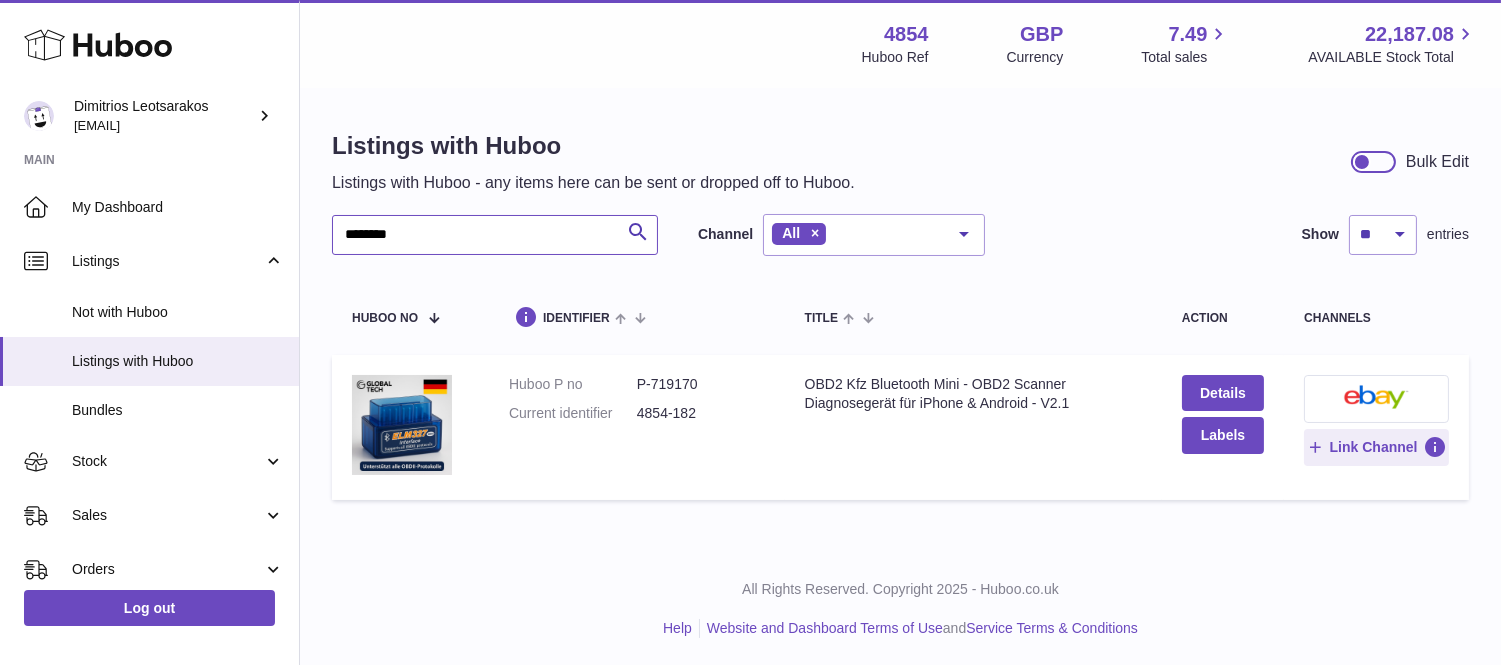 click on "********" at bounding box center (495, 235) 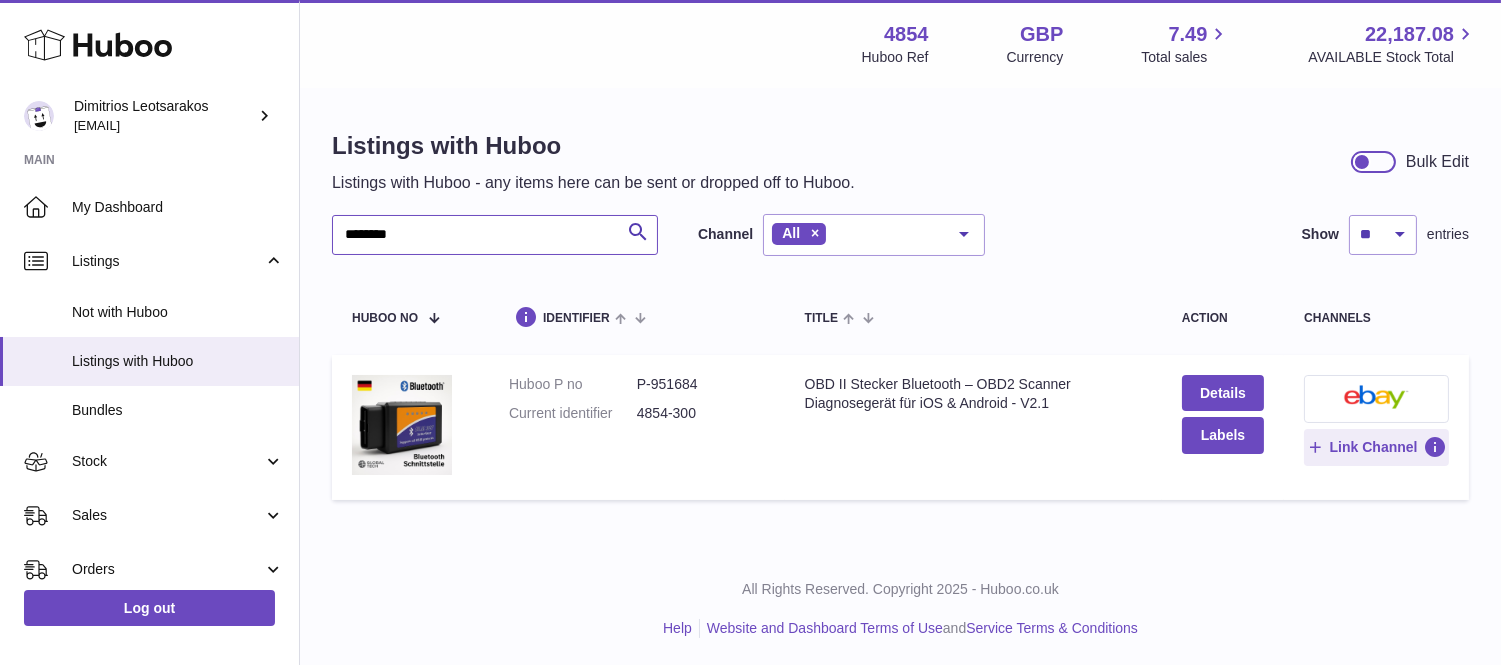 type on "********" 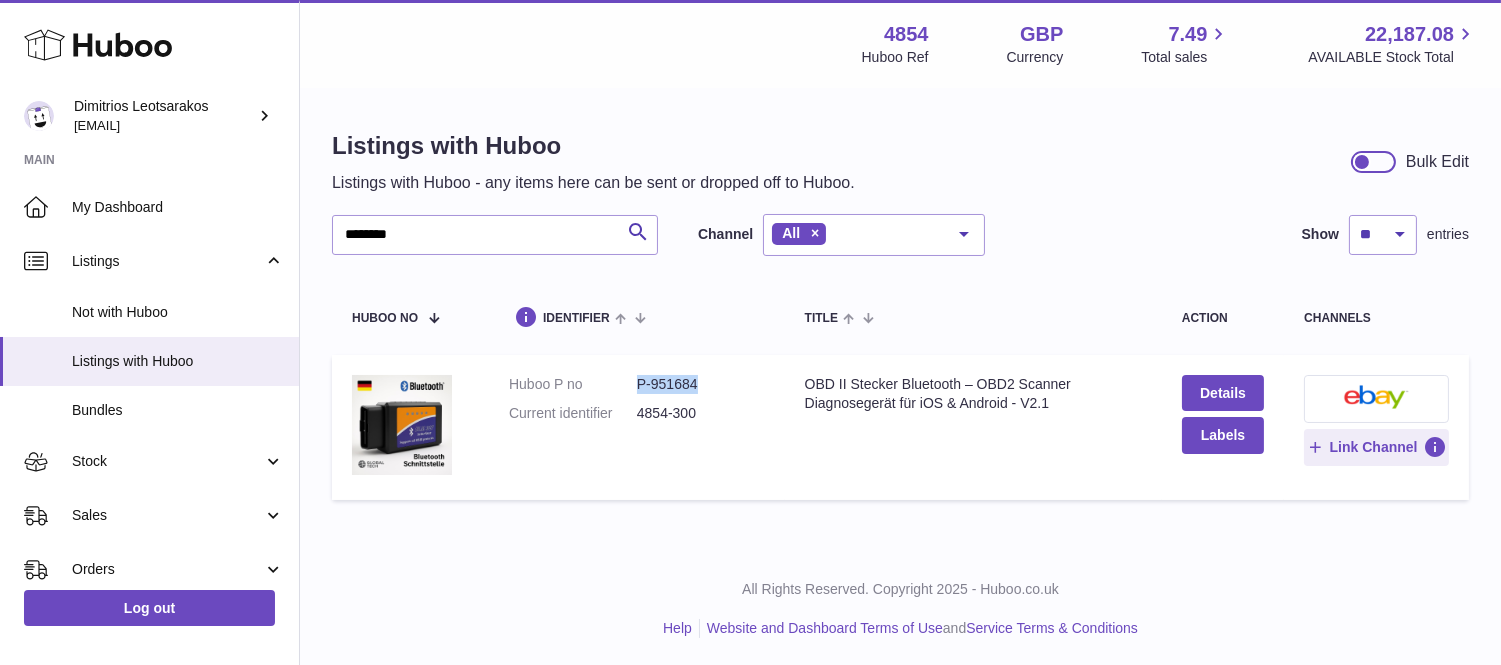 drag, startPoint x: 703, startPoint y: 381, endPoint x: 635, endPoint y: 377, distance: 68.117546 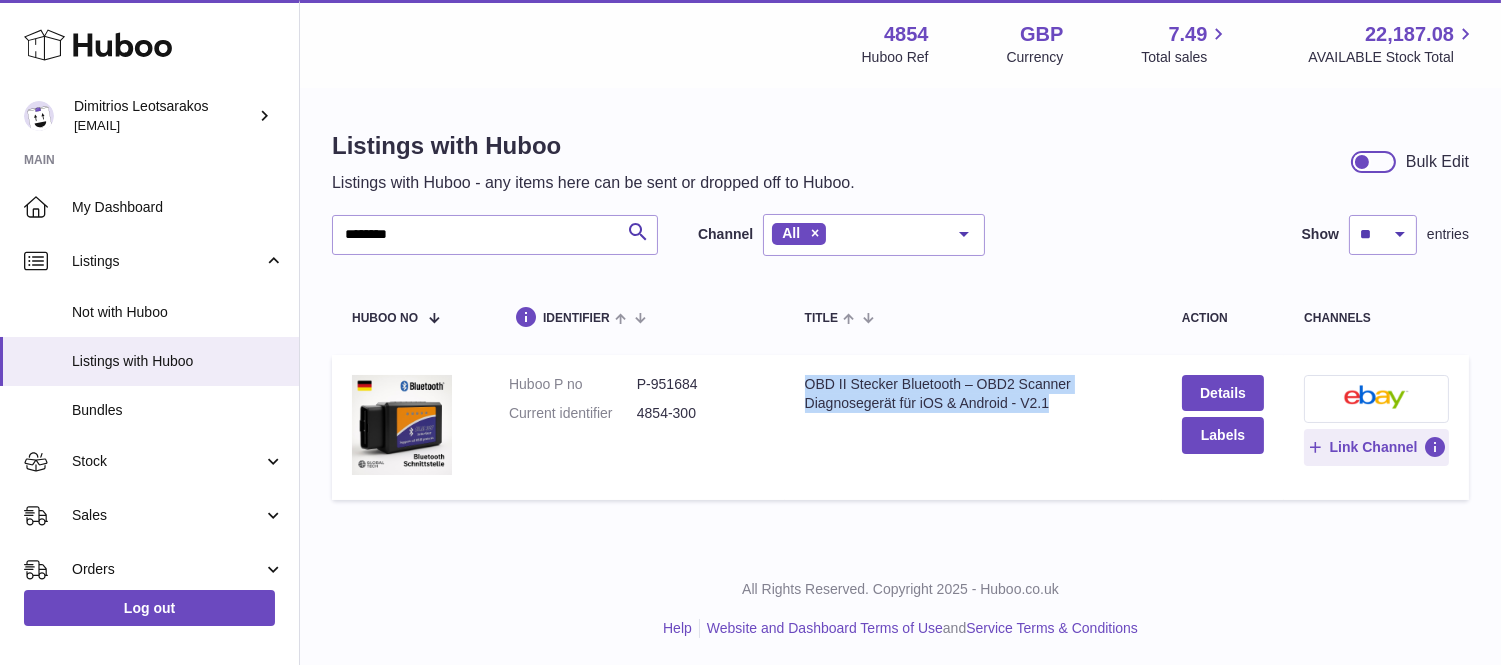 drag, startPoint x: 1072, startPoint y: 404, endPoint x: 794, endPoint y: 392, distance: 278.25888 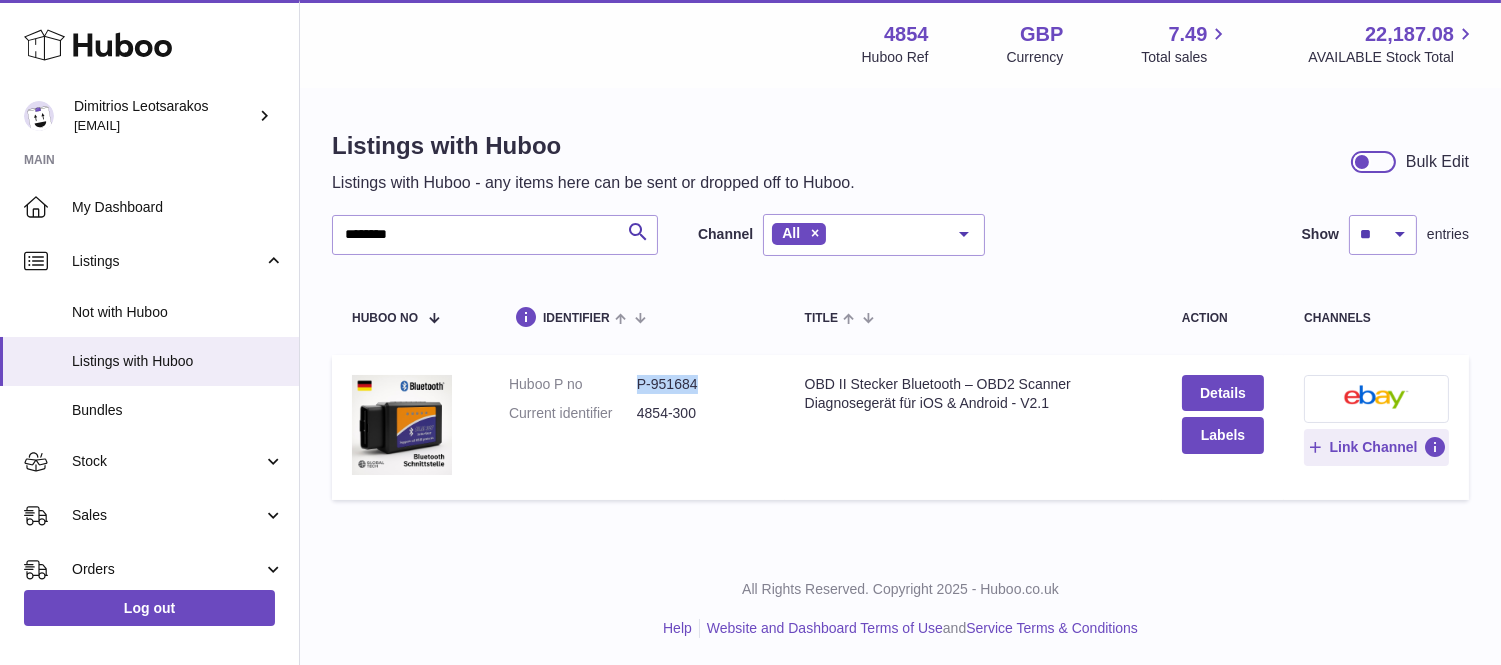 drag, startPoint x: 702, startPoint y: 381, endPoint x: 623, endPoint y: 380, distance: 79.00633 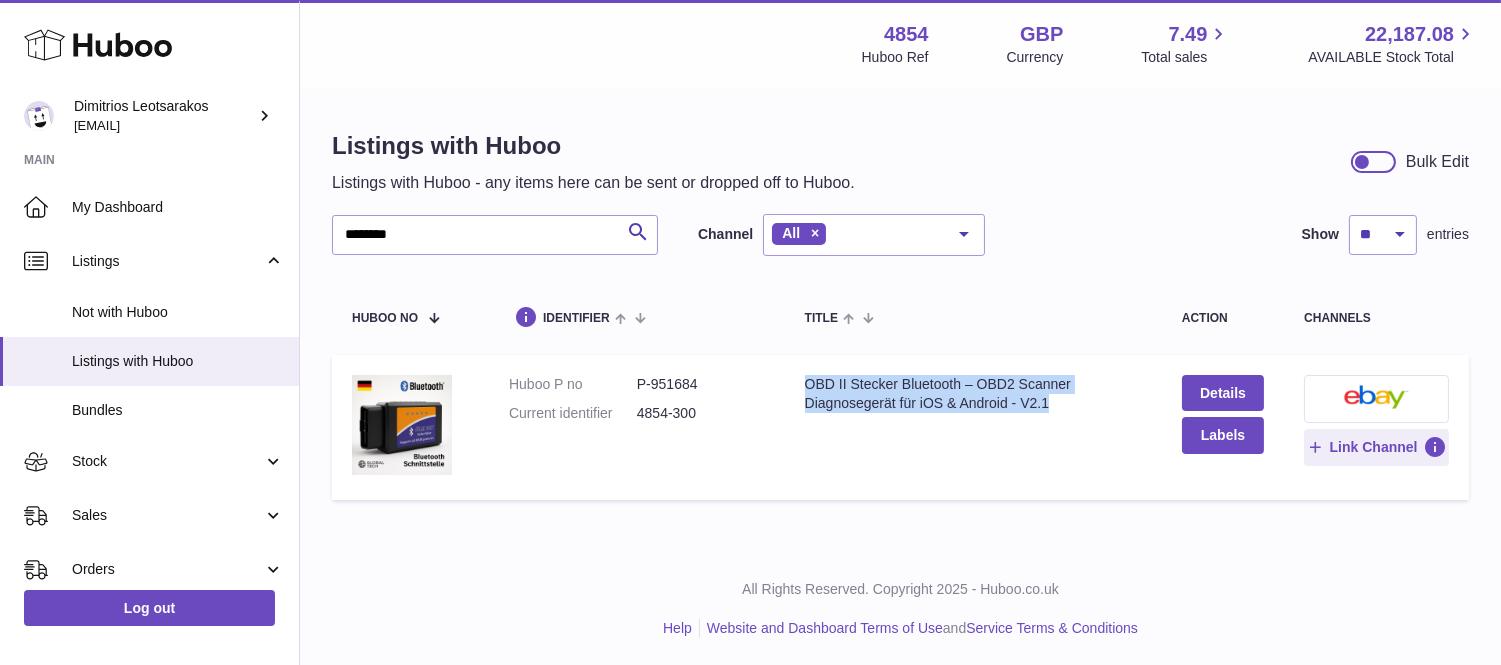 drag, startPoint x: 798, startPoint y: 382, endPoint x: 1127, endPoint y: 404, distance: 329.73474 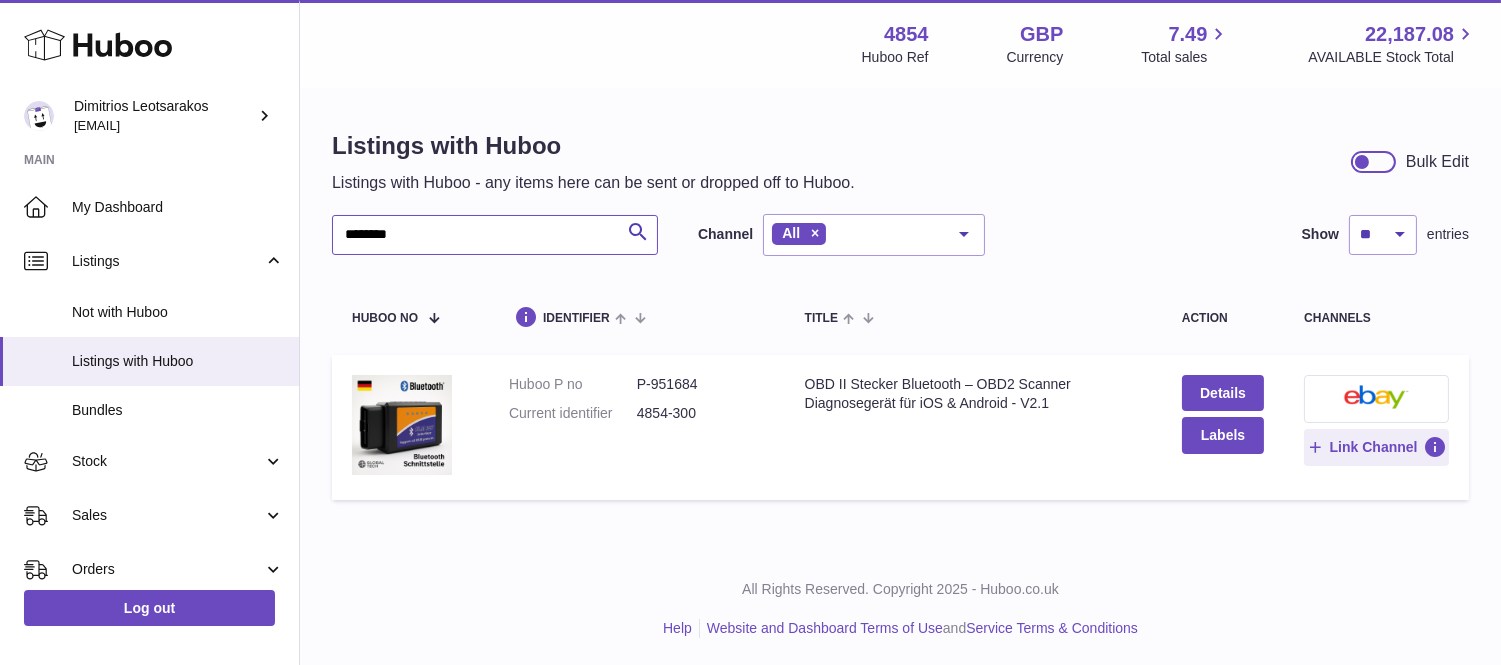 drag, startPoint x: 428, startPoint y: 226, endPoint x: 337, endPoint y: 225, distance: 91.00549 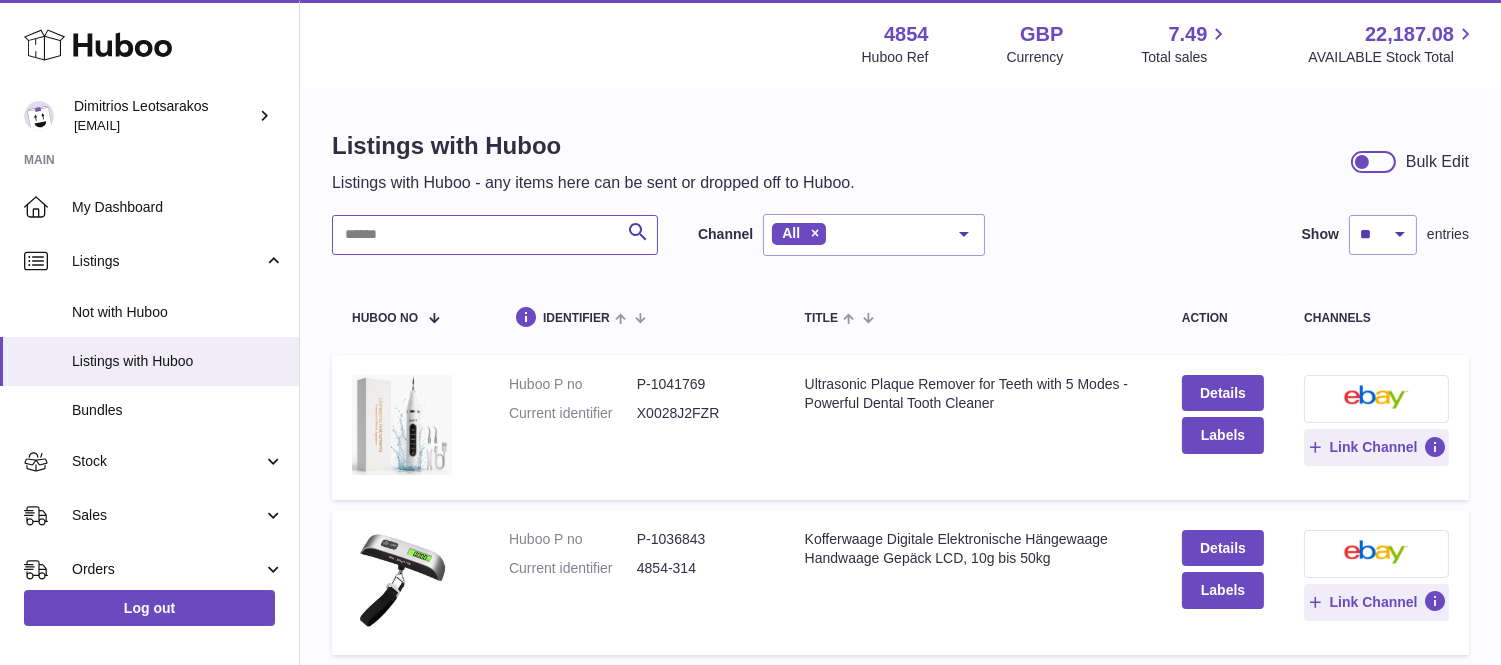 click at bounding box center (495, 235) 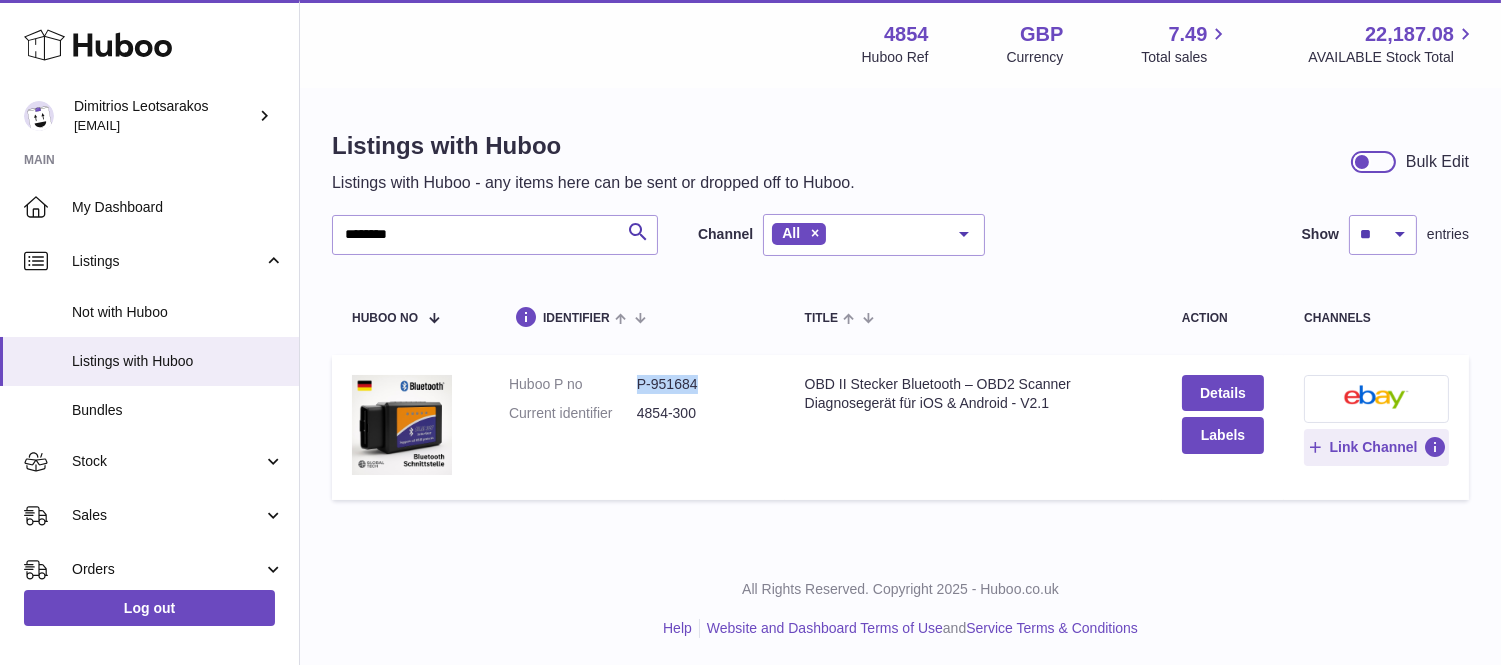 drag, startPoint x: 705, startPoint y: 381, endPoint x: 622, endPoint y: 380, distance: 83.00603 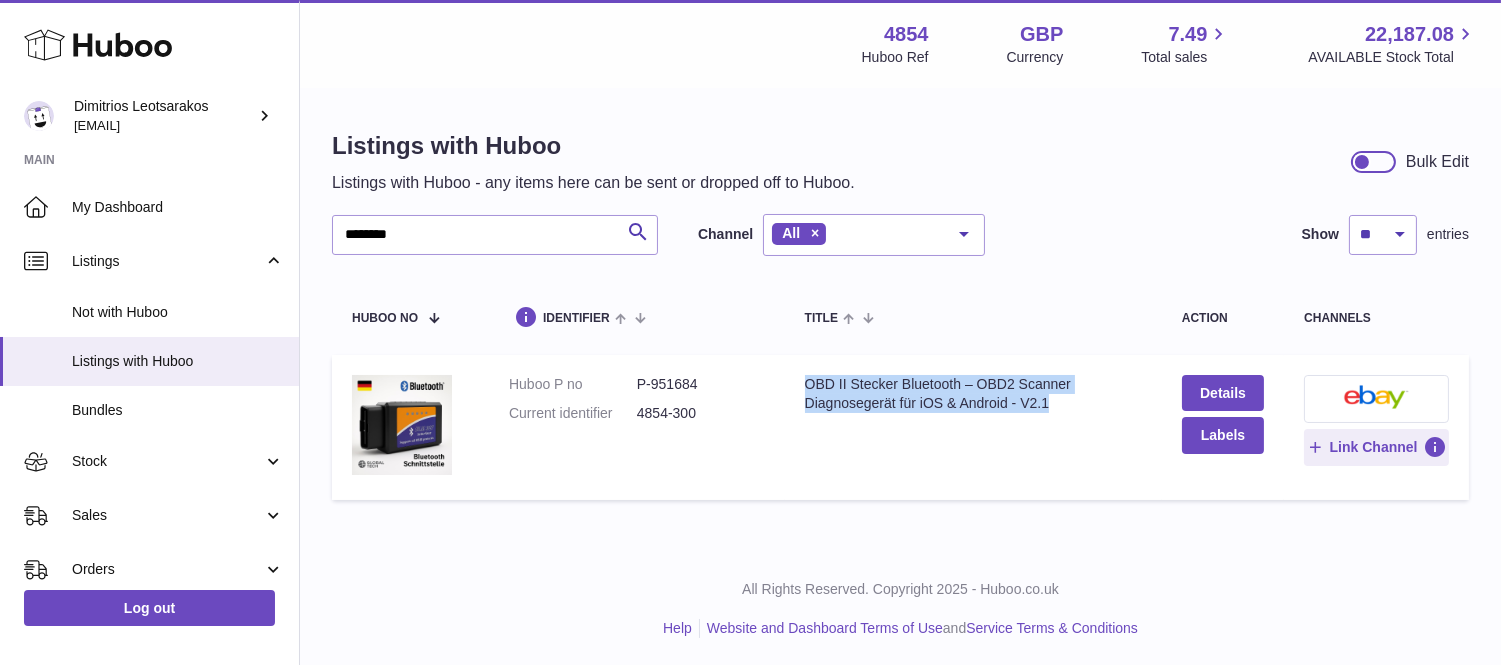 drag, startPoint x: 1078, startPoint y: 400, endPoint x: 801, endPoint y: 383, distance: 277.52118 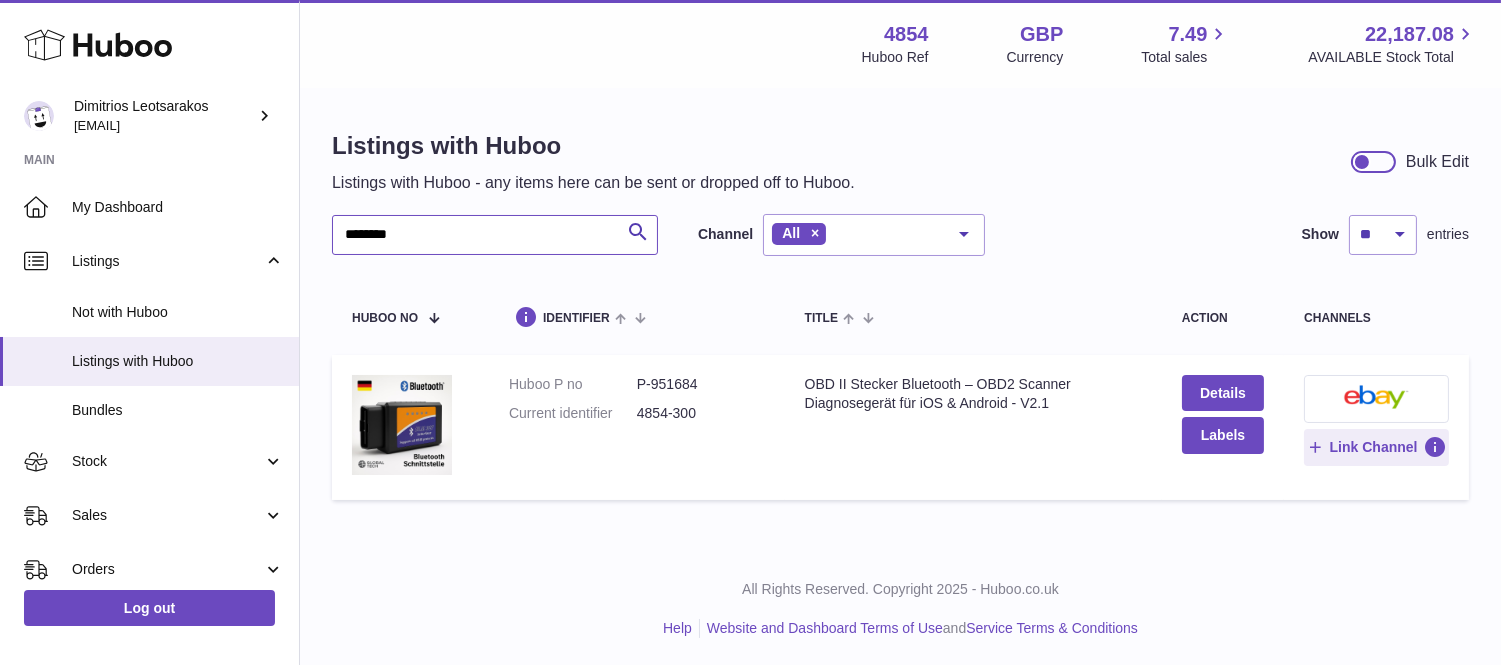 click on "********" at bounding box center [495, 235] 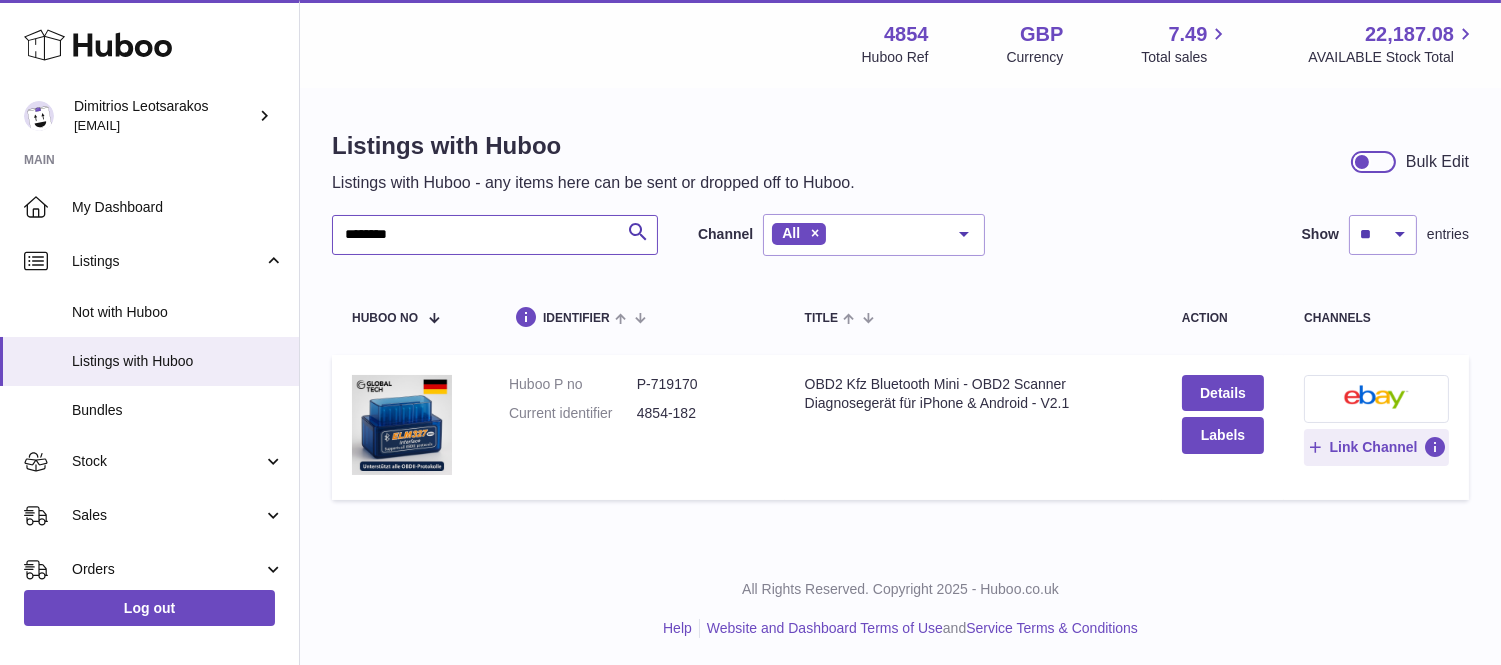 type on "********" 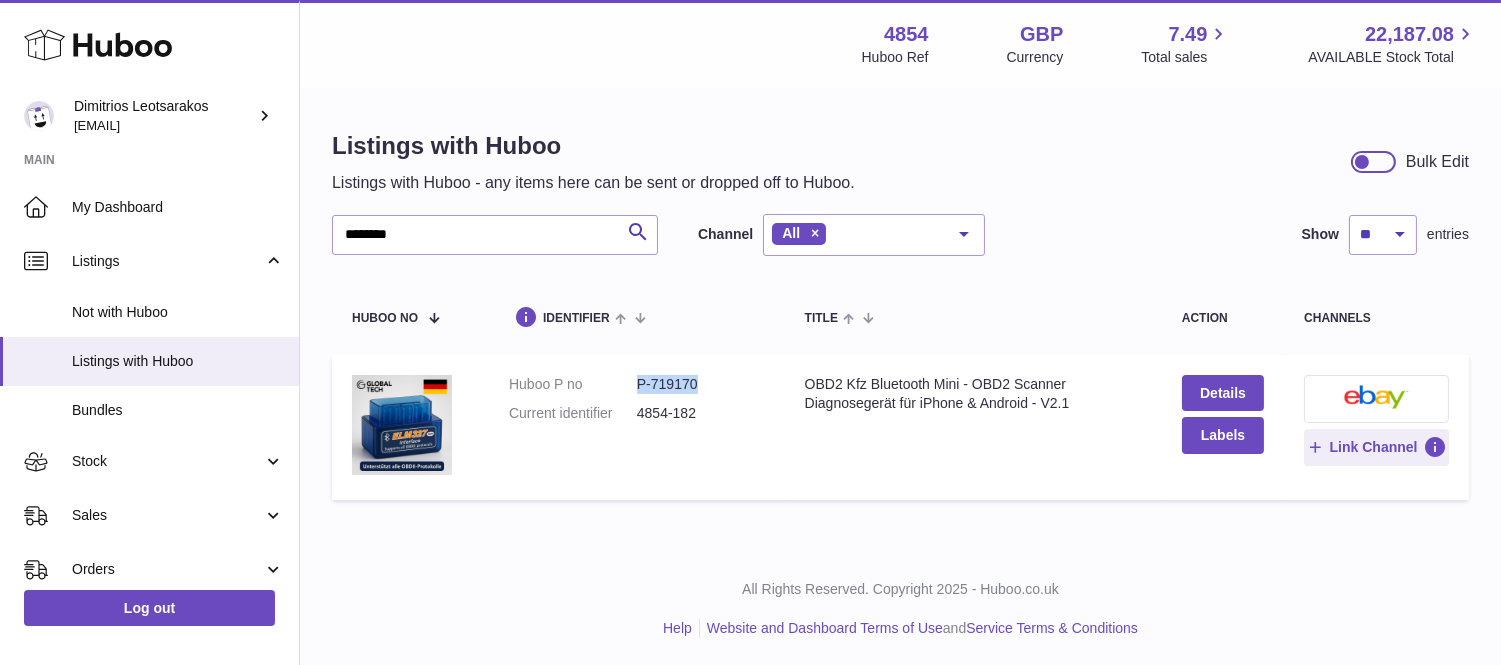 drag, startPoint x: 695, startPoint y: 385, endPoint x: 631, endPoint y: 383, distance: 64.03124 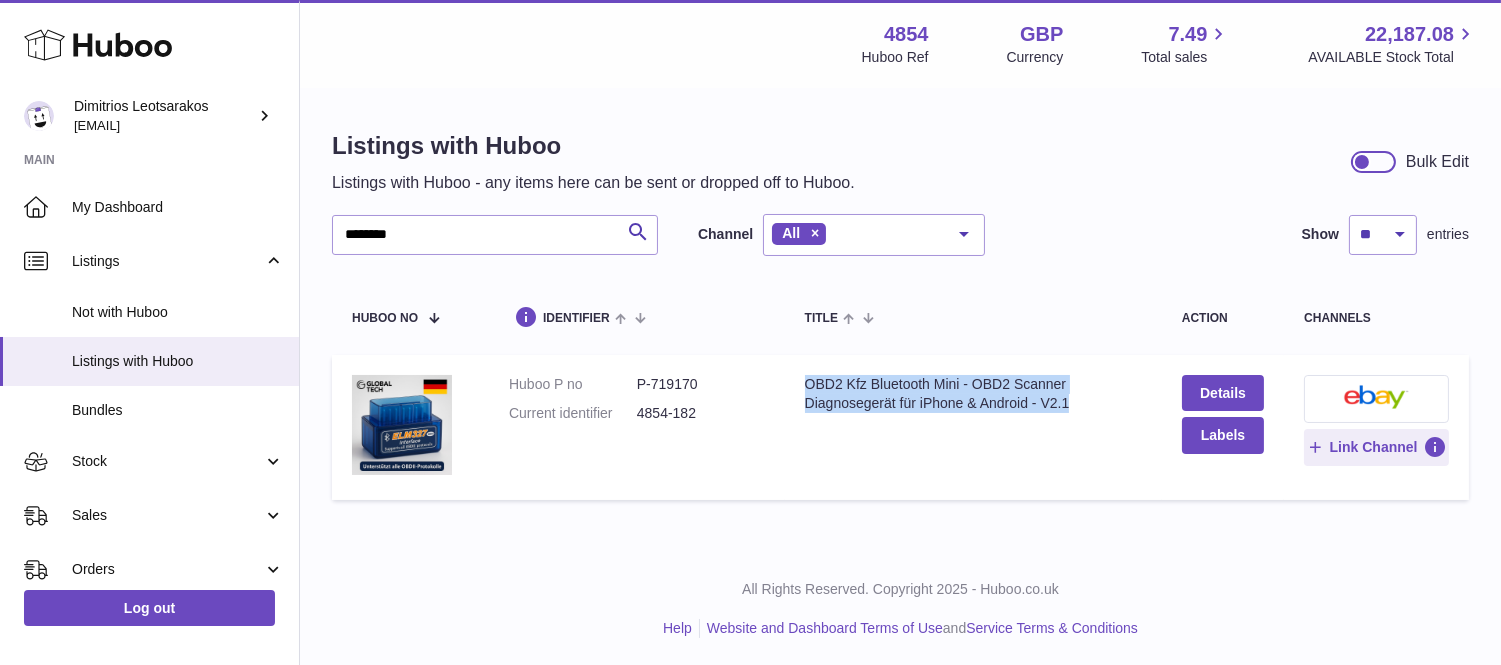 drag, startPoint x: 1104, startPoint y: 403, endPoint x: 798, endPoint y: 382, distance: 306.71973 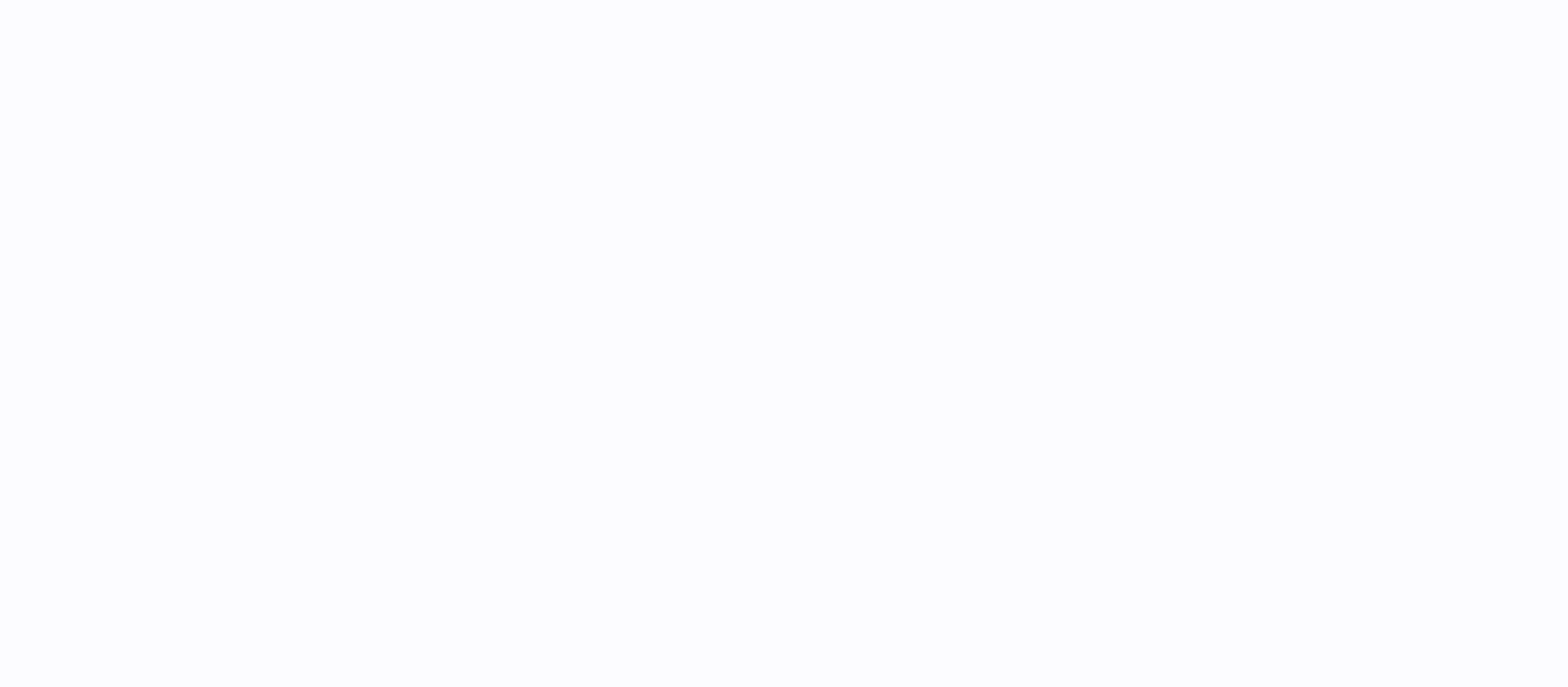 scroll, scrollTop: 0, scrollLeft: 0, axis: both 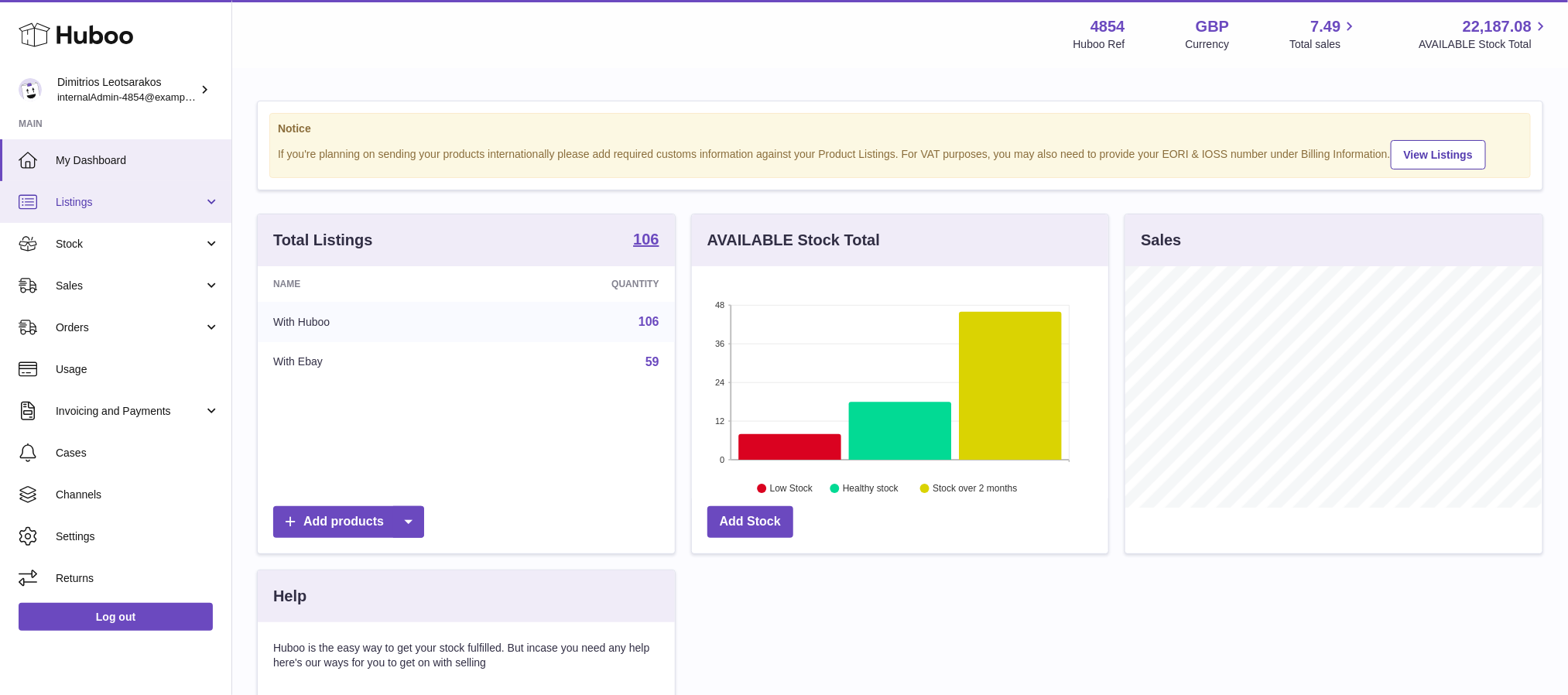 click on "Listings" at bounding box center (129, 202) 